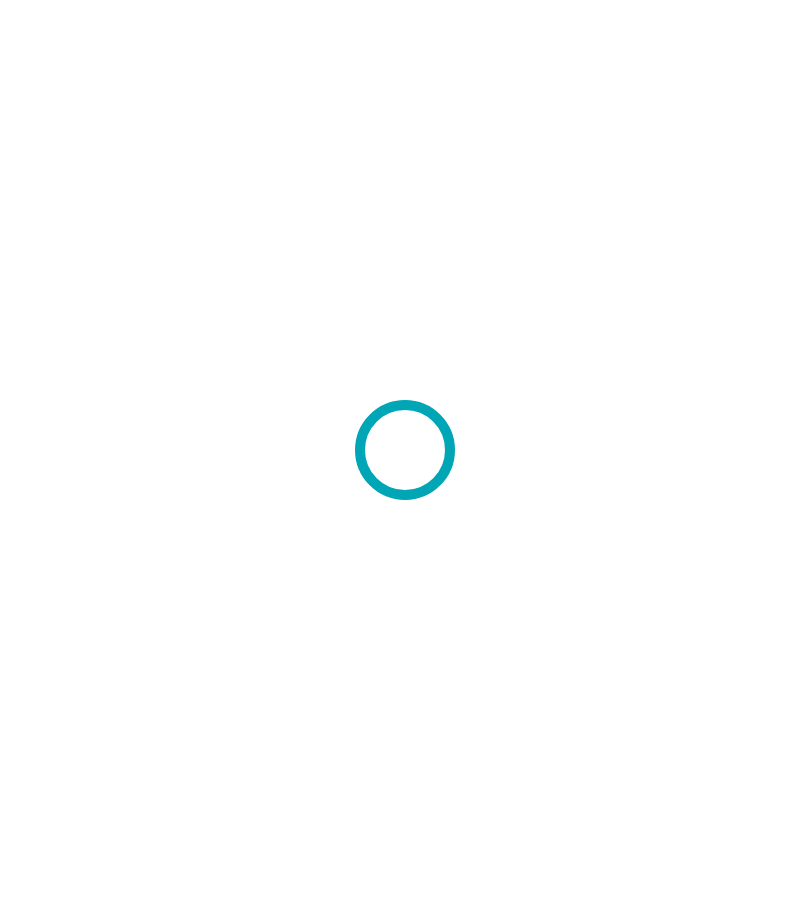 scroll, scrollTop: 0, scrollLeft: 0, axis: both 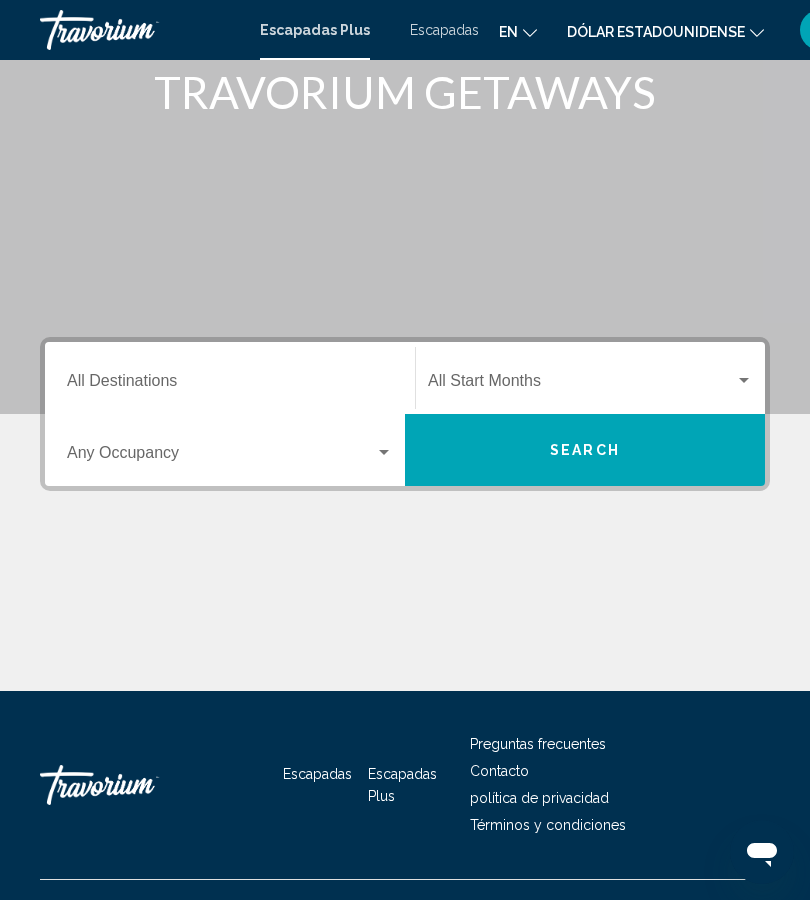 click on "Search" at bounding box center (585, 450) 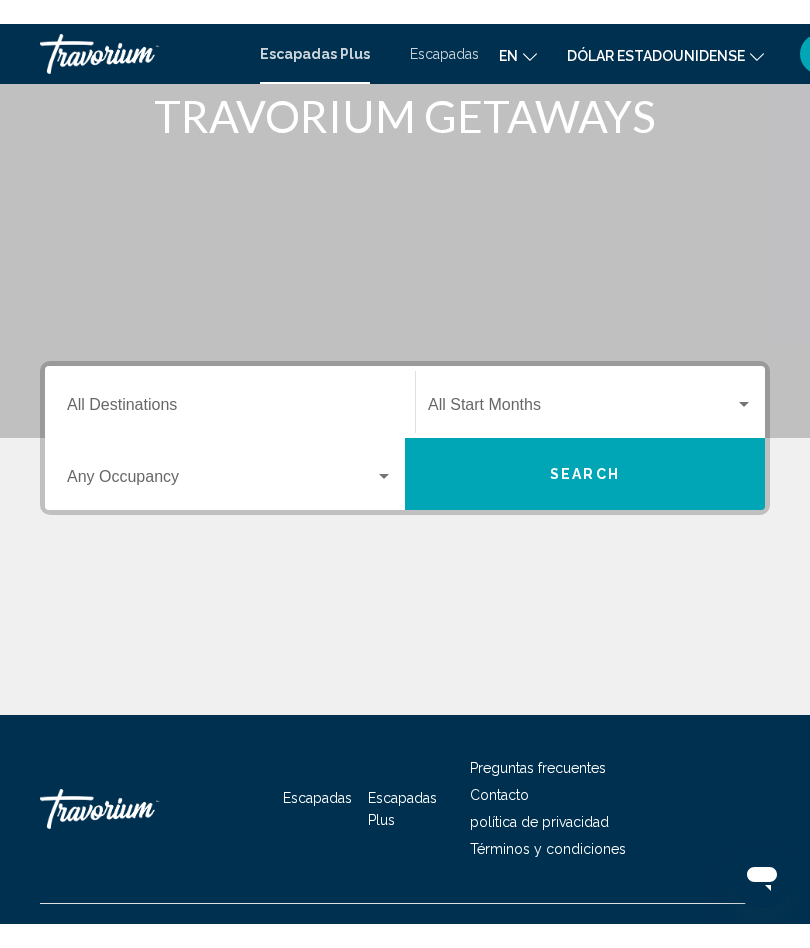 scroll, scrollTop: 0, scrollLeft: 0, axis: both 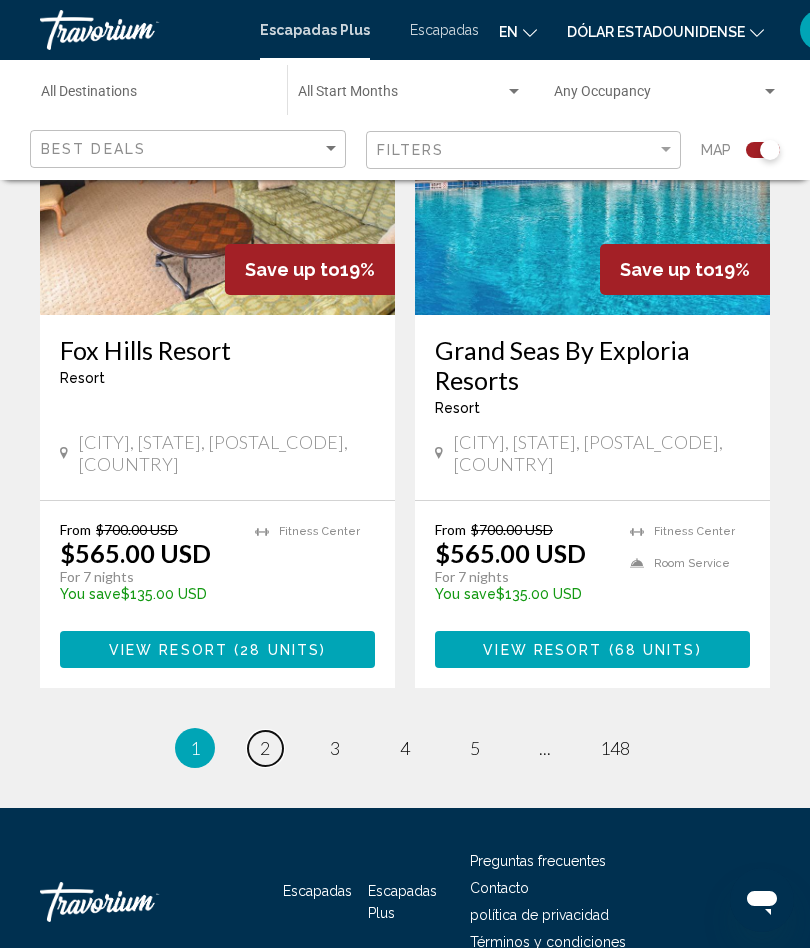 click on "page  2" at bounding box center [265, 748] 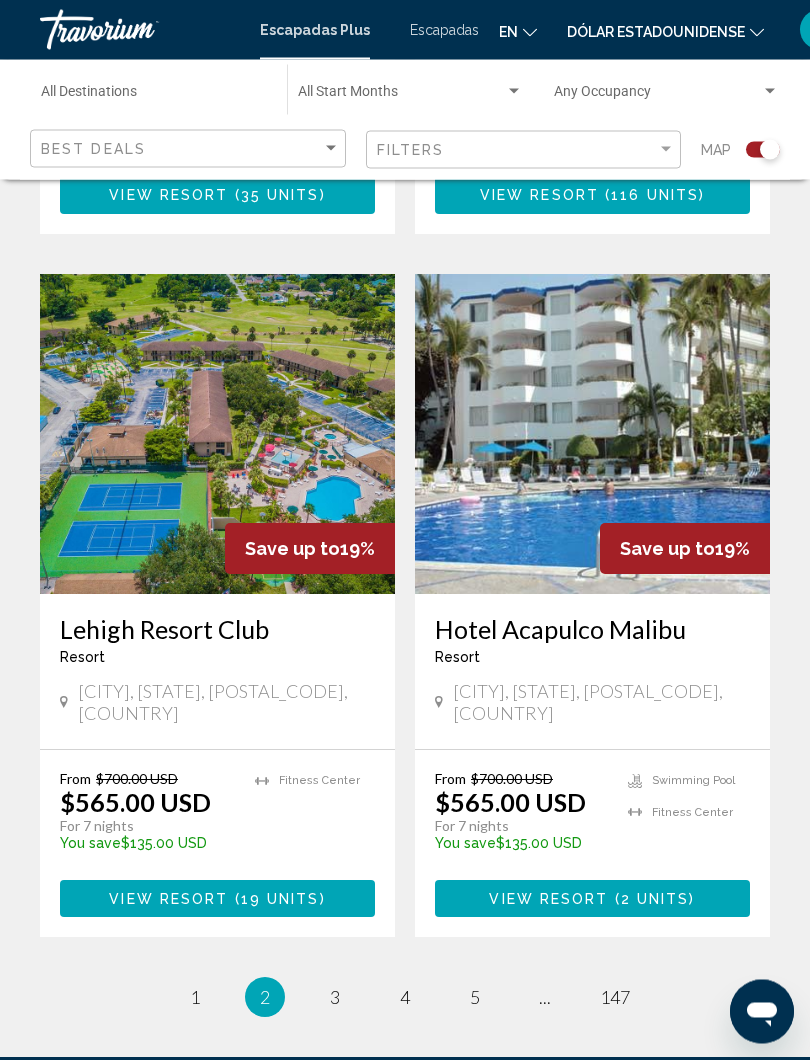 scroll, scrollTop: 3984, scrollLeft: 0, axis: vertical 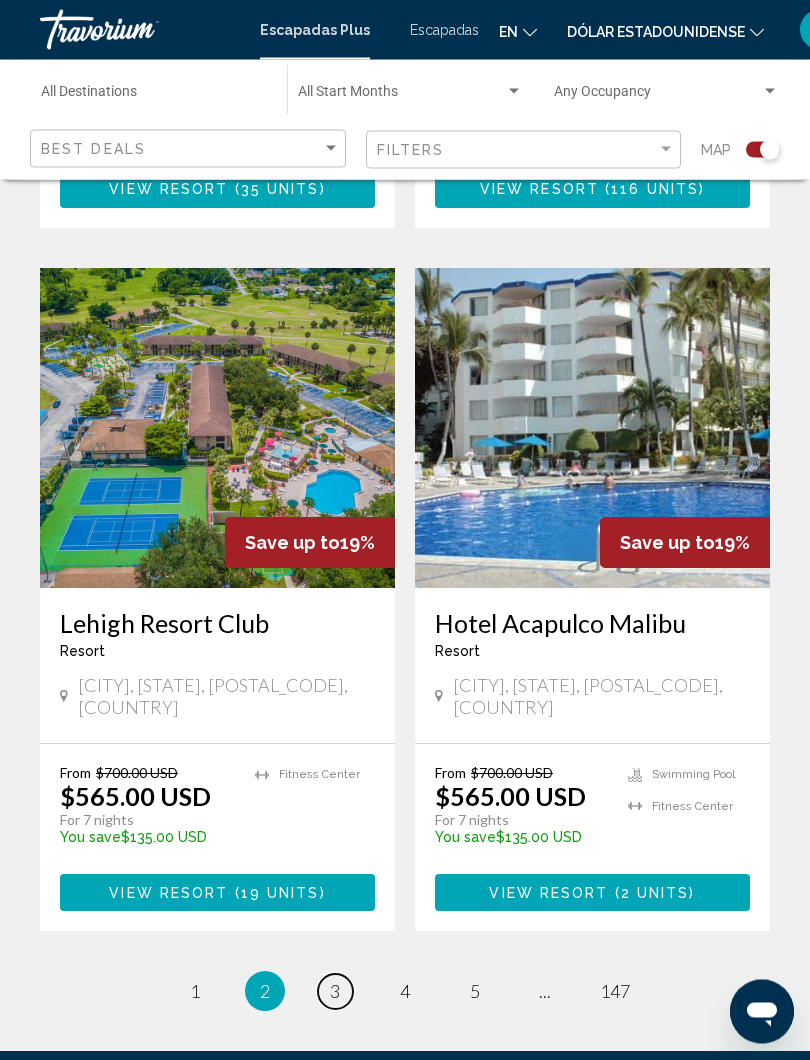 click on "3" at bounding box center (335, 992) 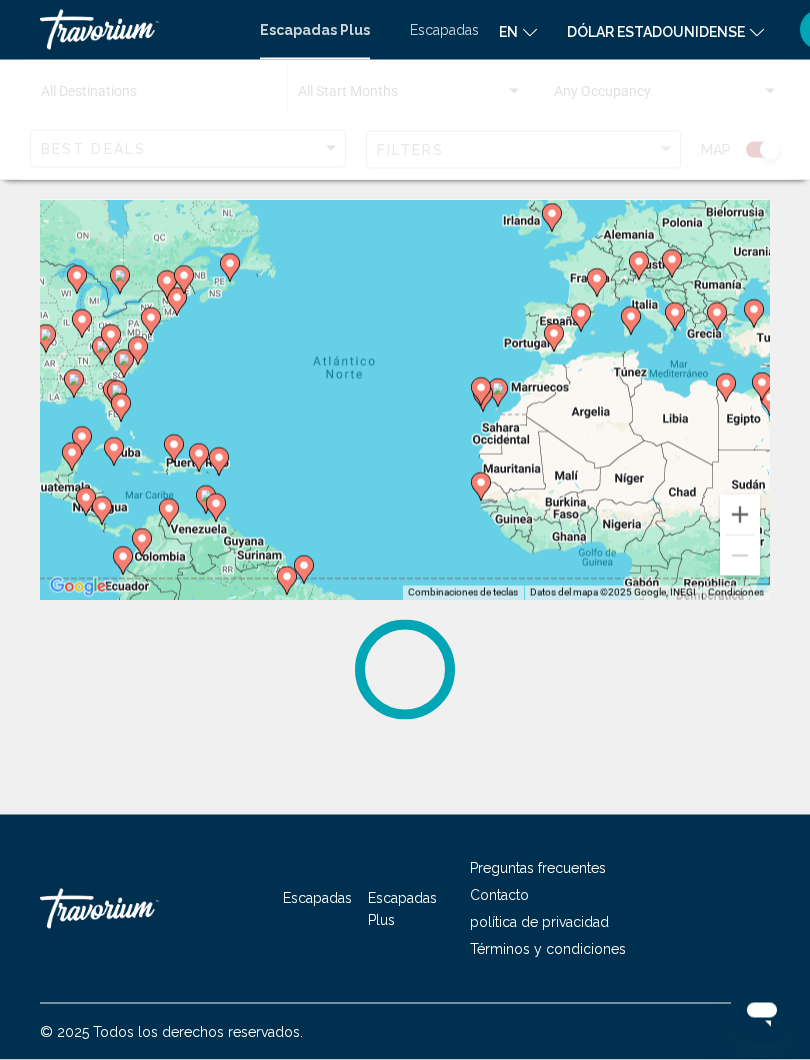 scroll, scrollTop: 0, scrollLeft: 0, axis: both 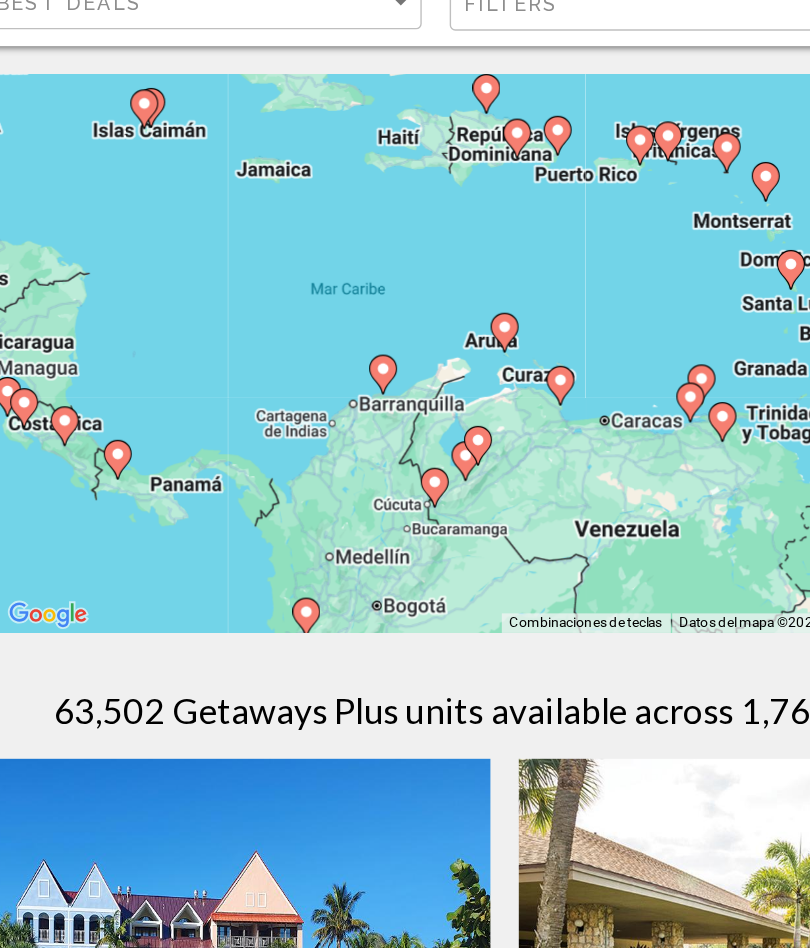 type on "**********" 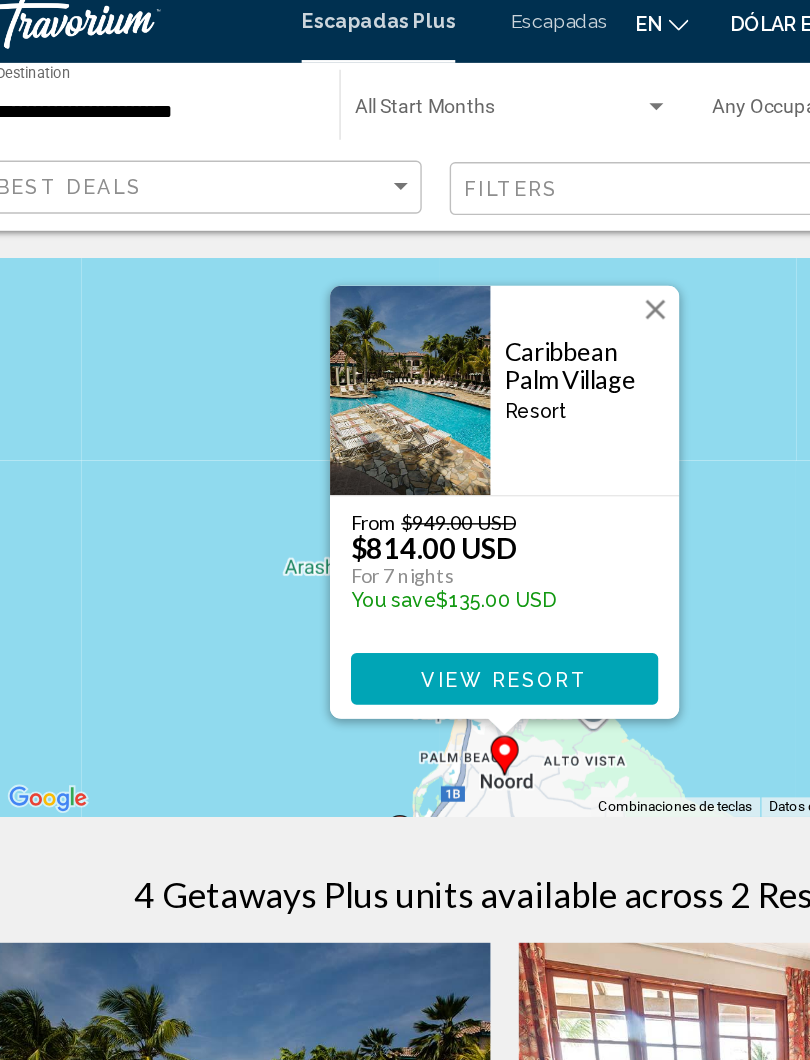 click at bounding box center (513, 237) 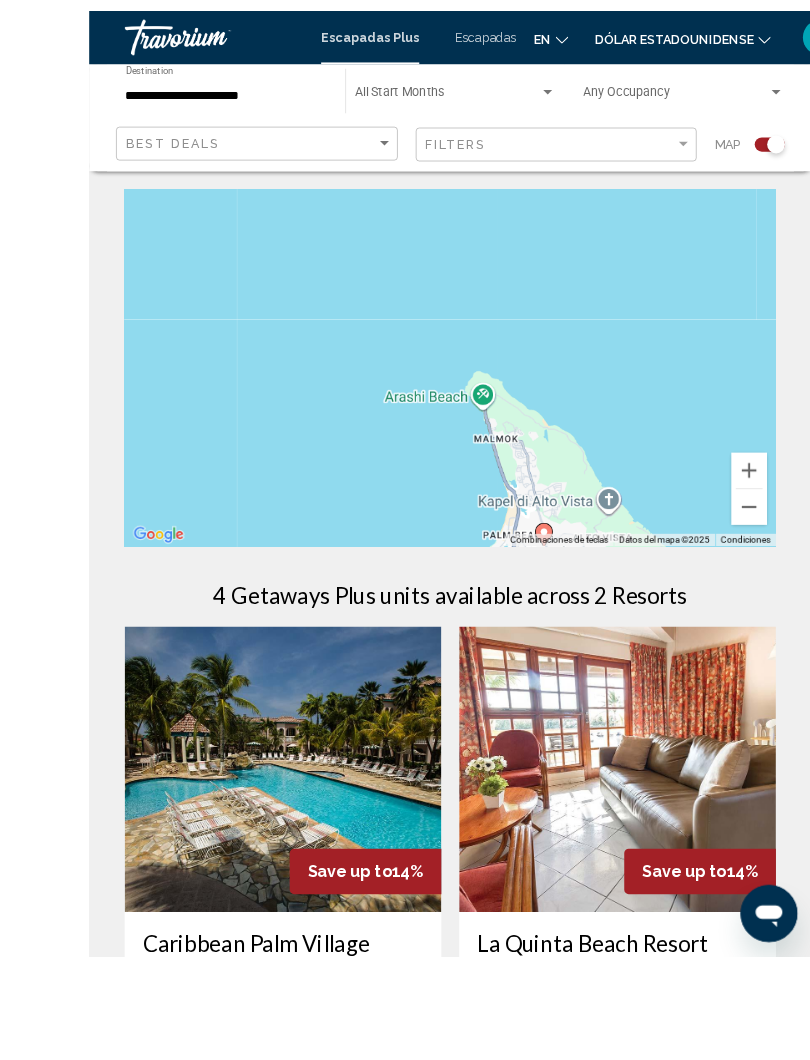 scroll, scrollTop: 14, scrollLeft: 0, axis: vertical 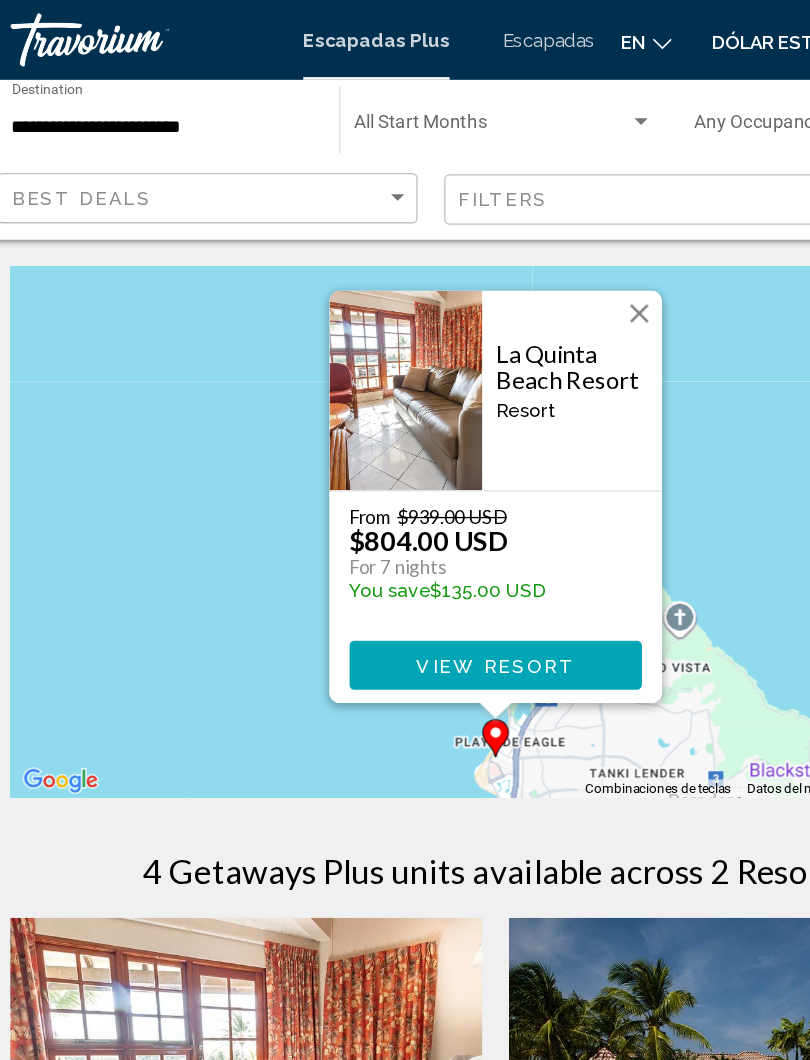click at bounding box center [513, 236] 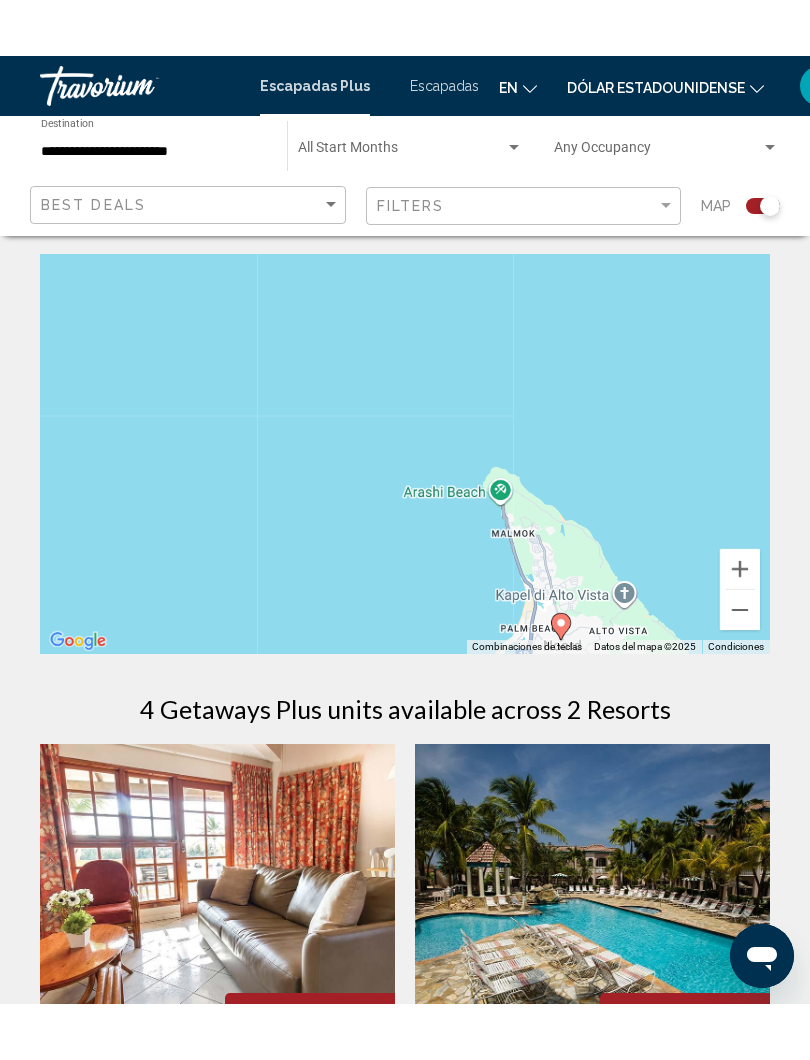 scroll, scrollTop: 0, scrollLeft: 0, axis: both 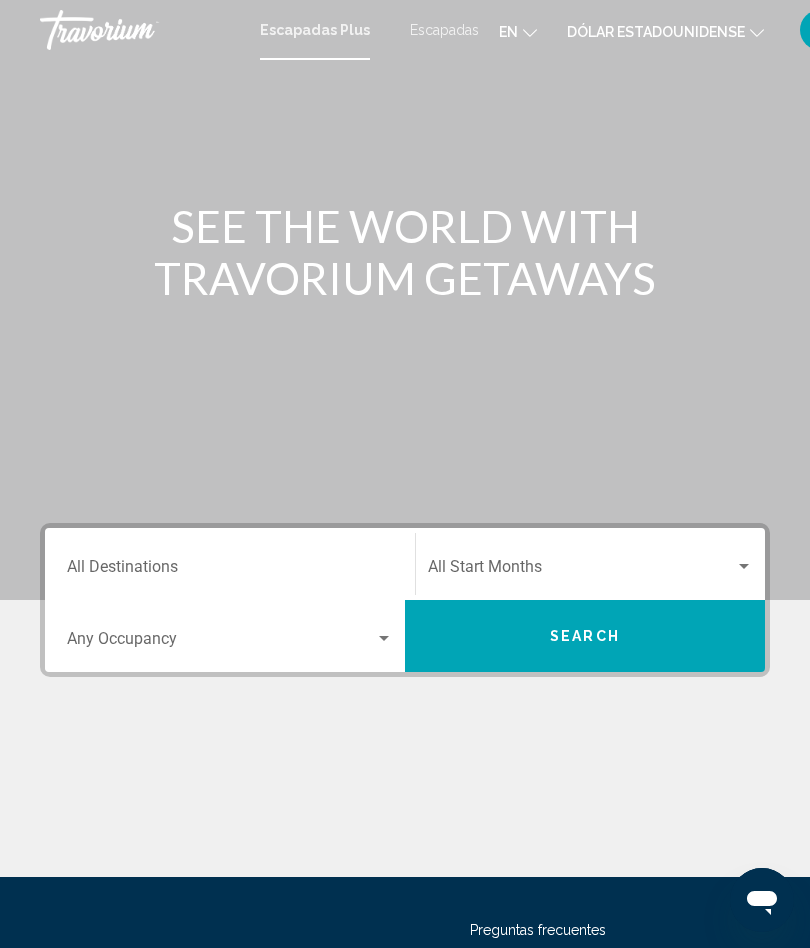 click on "Search" at bounding box center [585, 636] 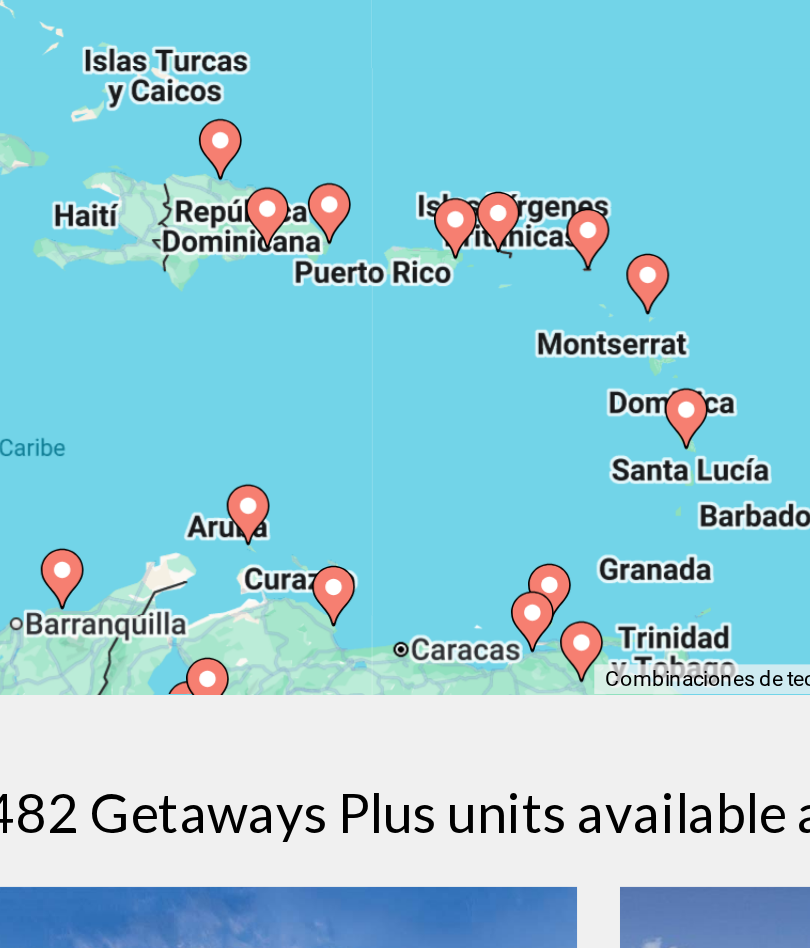type on "**********" 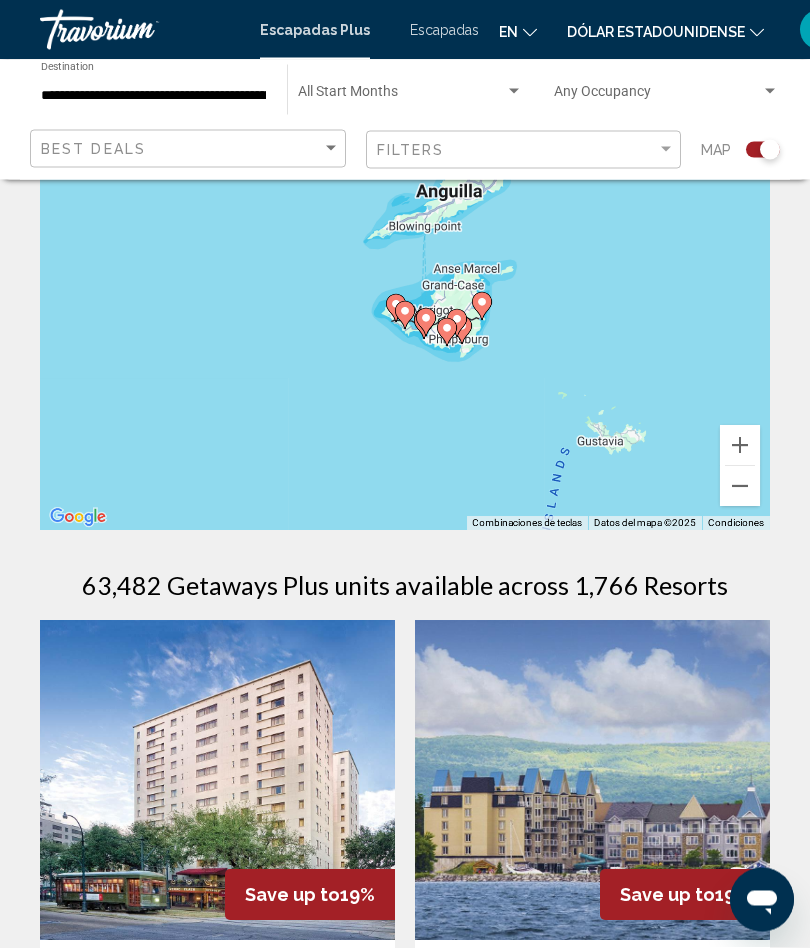 scroll, scrollTop: 0, scrollLeft: 0, axis: both 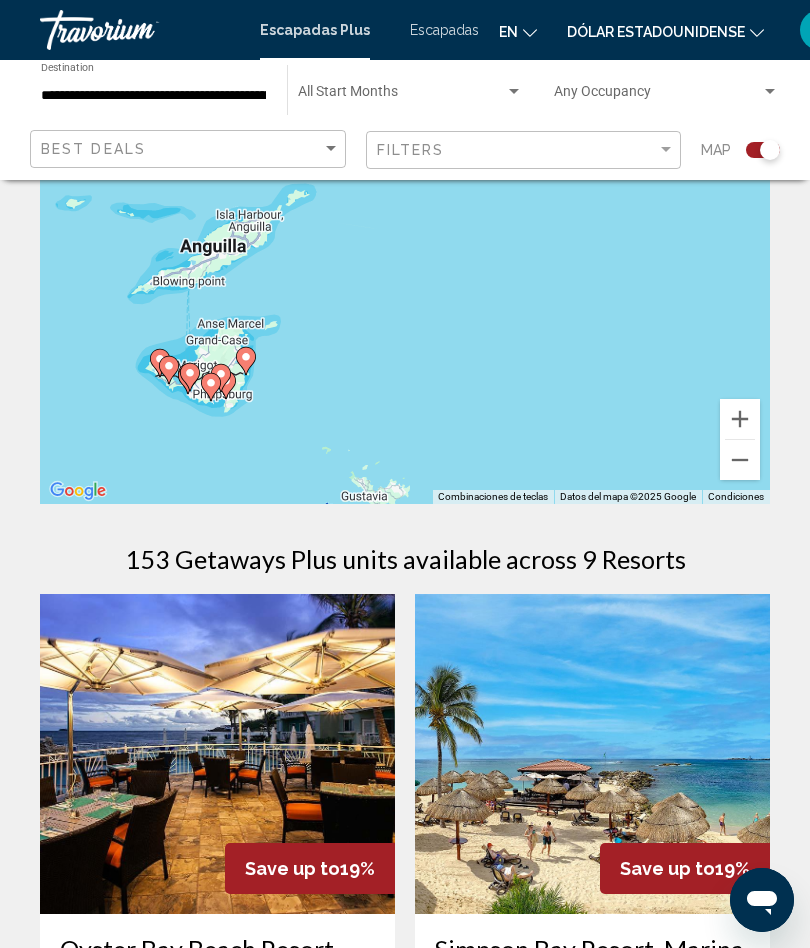 click at bounding box center (740, 460) 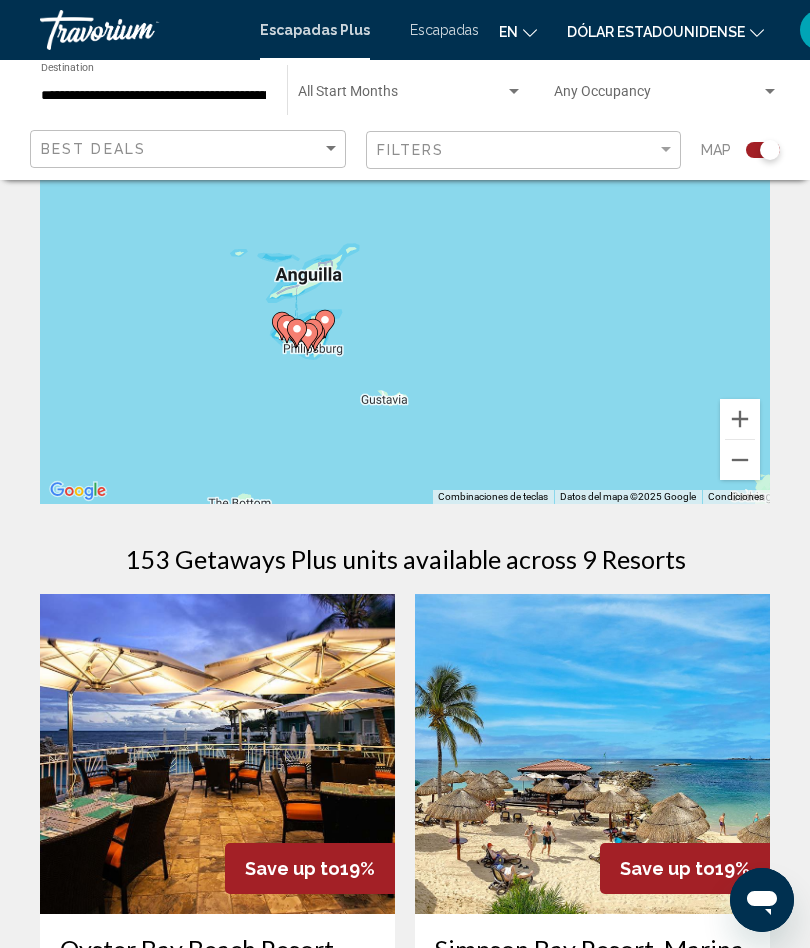 click at bounding box center (740, 460) 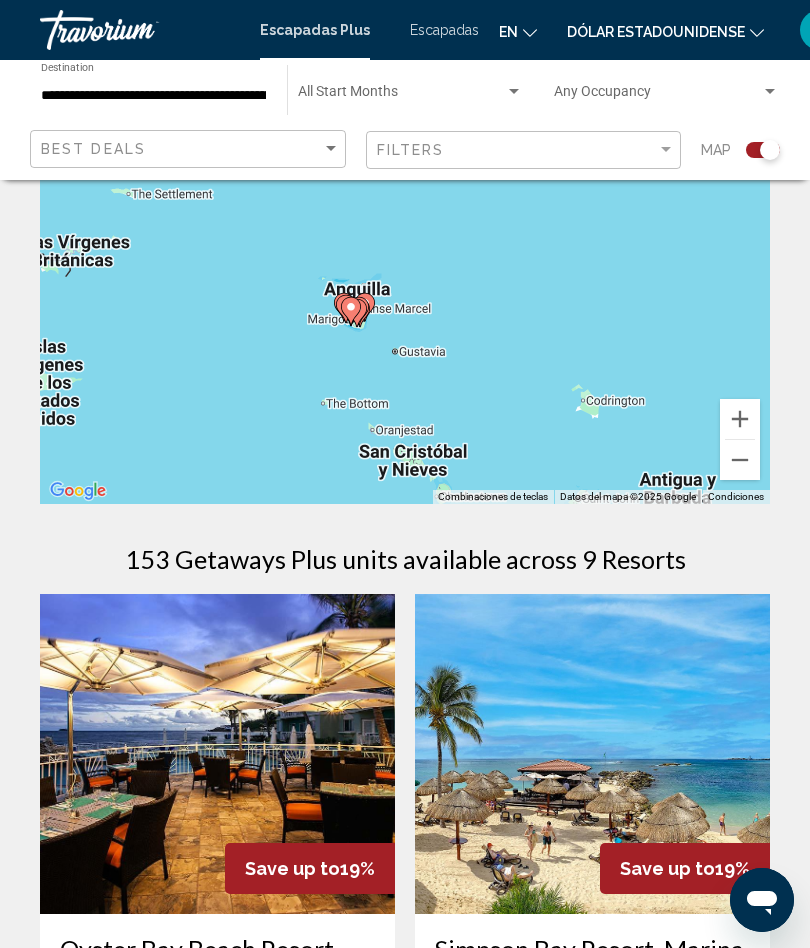 click at bounding box center [740, 460] 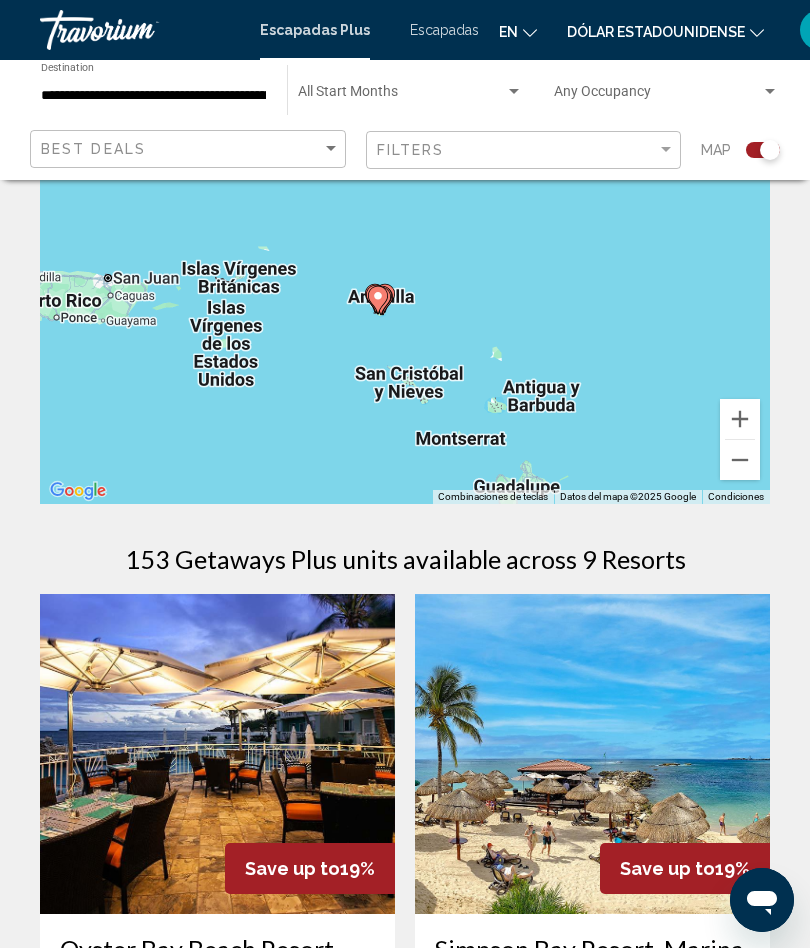 click at bounding box center (740, 460) 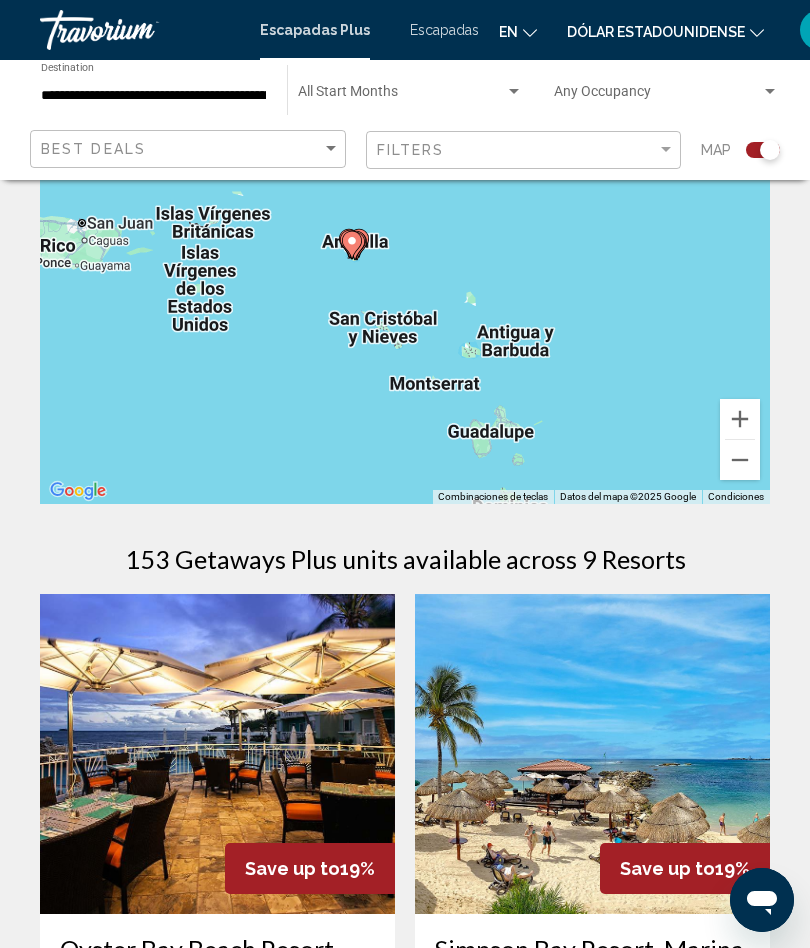 click on "Para activar la función de arrastrar con el teclado, presiona Alt + Intro. Una vez que estés en el estado de arrastrar con el teclado, usa las teclas de flecha para mover el marcador. Para completar la acción, presiona la tecla Intro. Para cancelar, presiona Escape." at bounding box center (405, 304) 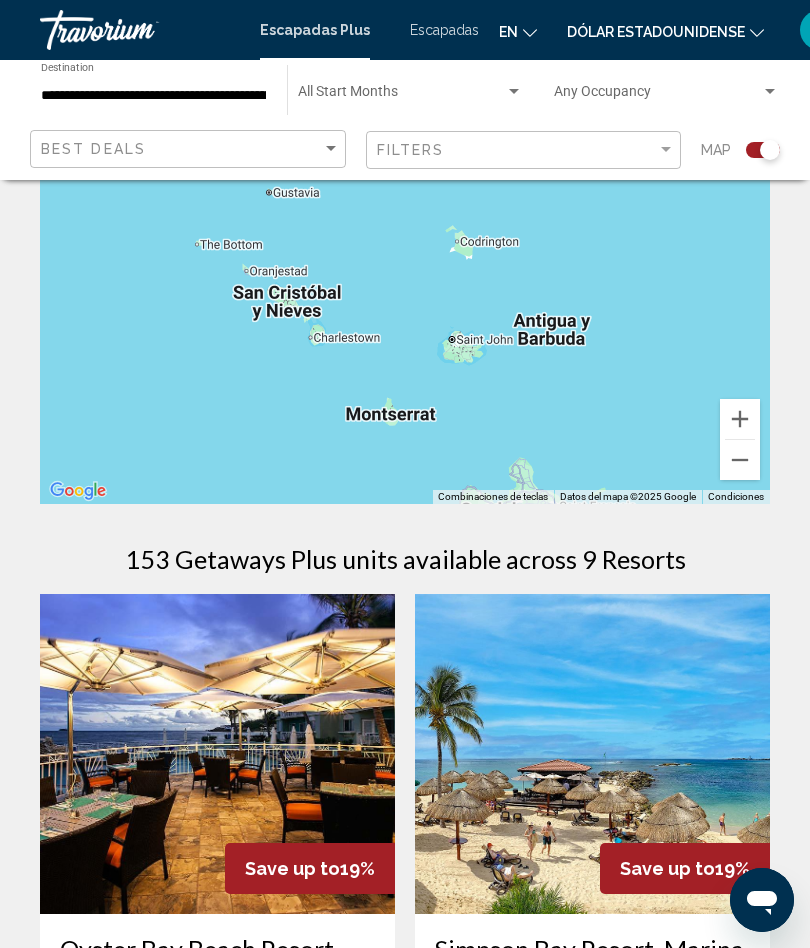 click on "Para activar la función de arrastrar con el teclado, presiona Alt + Intro. Una vez que estés en el estado de arrastrar con el teclado, usa las teclas de flecha para mover el marcador. Para completar la acción, presiona la tecla Intro. Para cancelar, presiona Escape." at bounding box center [405, 304] 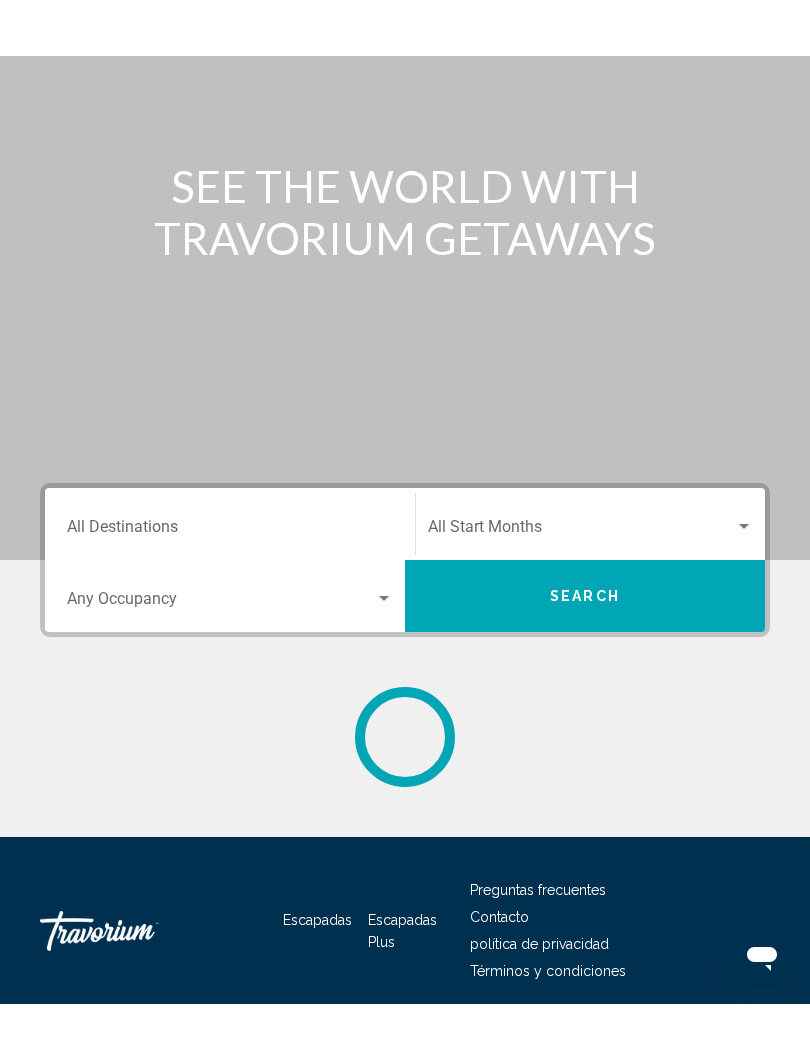 scroll, scrollTop: 0, scrollLeft: 0, axis: both 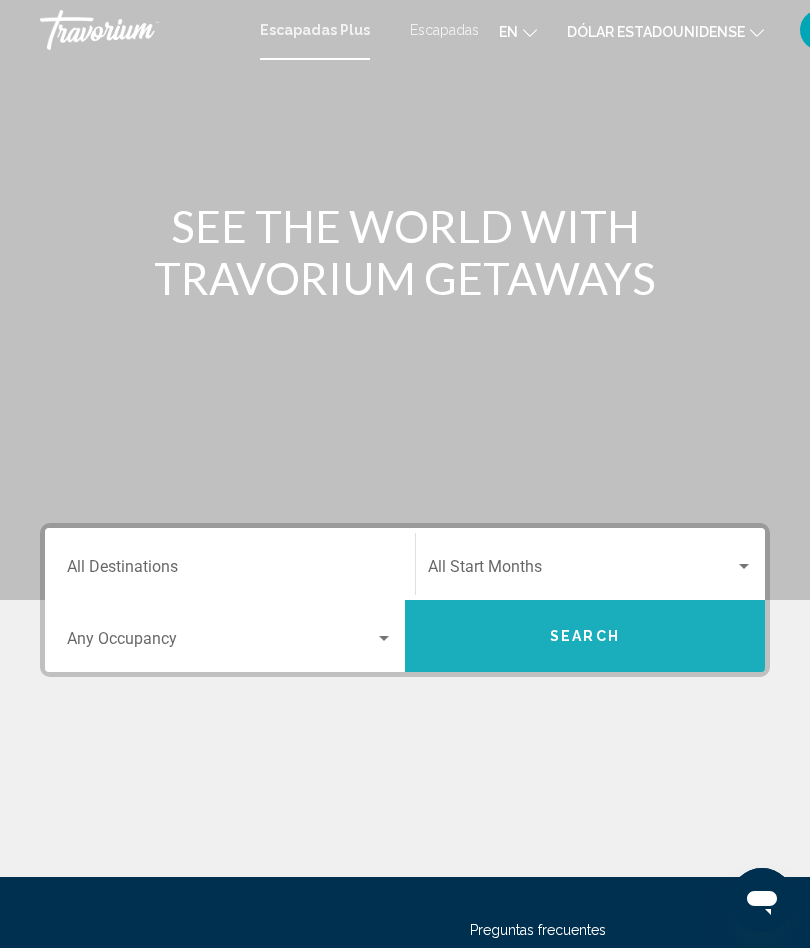click on "Search" at bounding box center (585, 636) 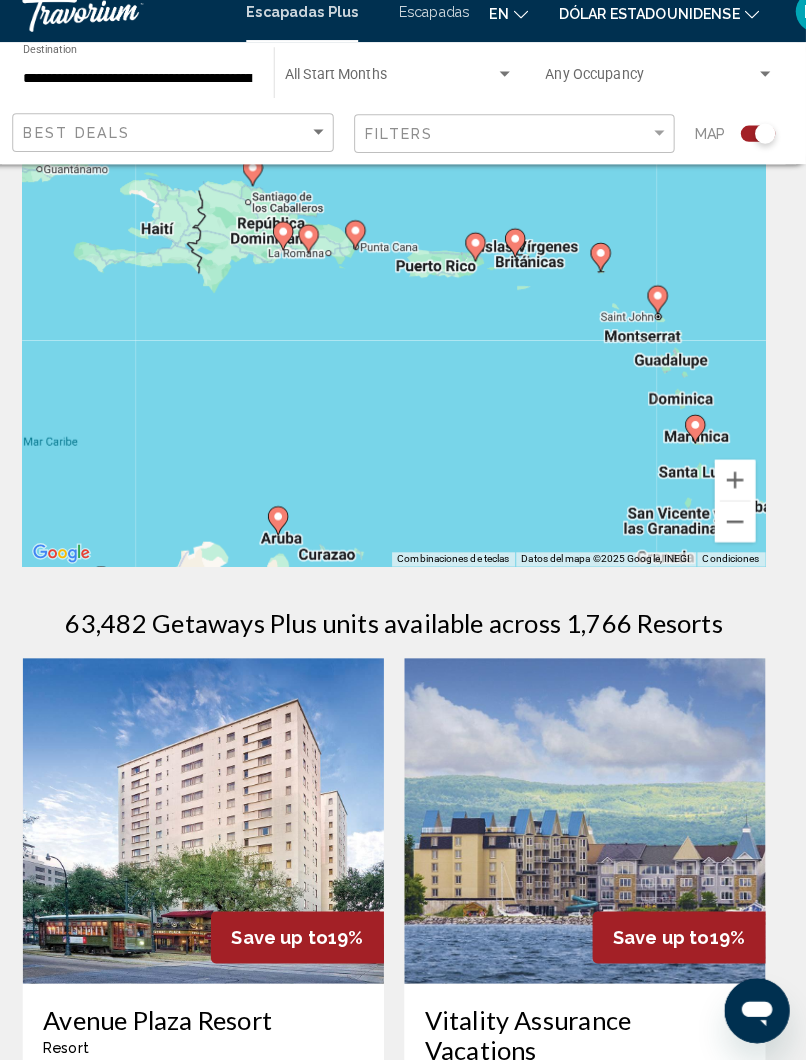 scroll, scrollTop: 52, scrollLeft: 0, axis: vertical 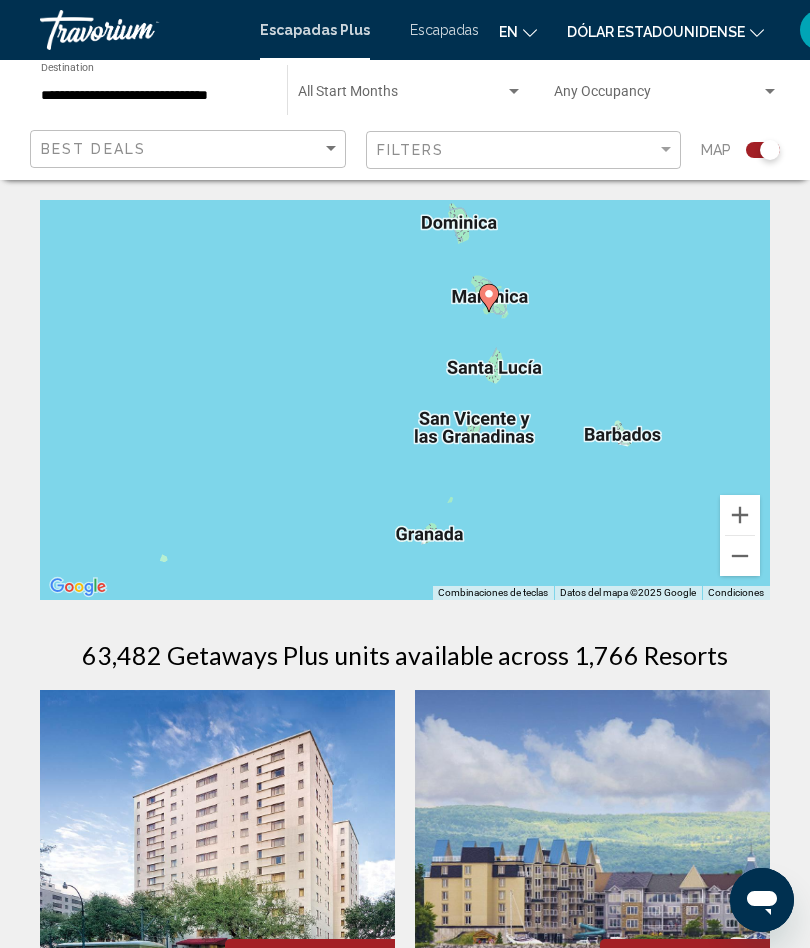 click on "Para navegar, presiona las teclas de flecha. Para activar la función de arrastrar con el teclado, presiona Alt + Intro. Una vez que estés en el estado de arrastrar con el teclado, usa las teclas de flecha para mover el marcador. Para completar la acción, presiona la tecla Intro. Para cancelar, presiona Escape." at bounding box center (405, 400) 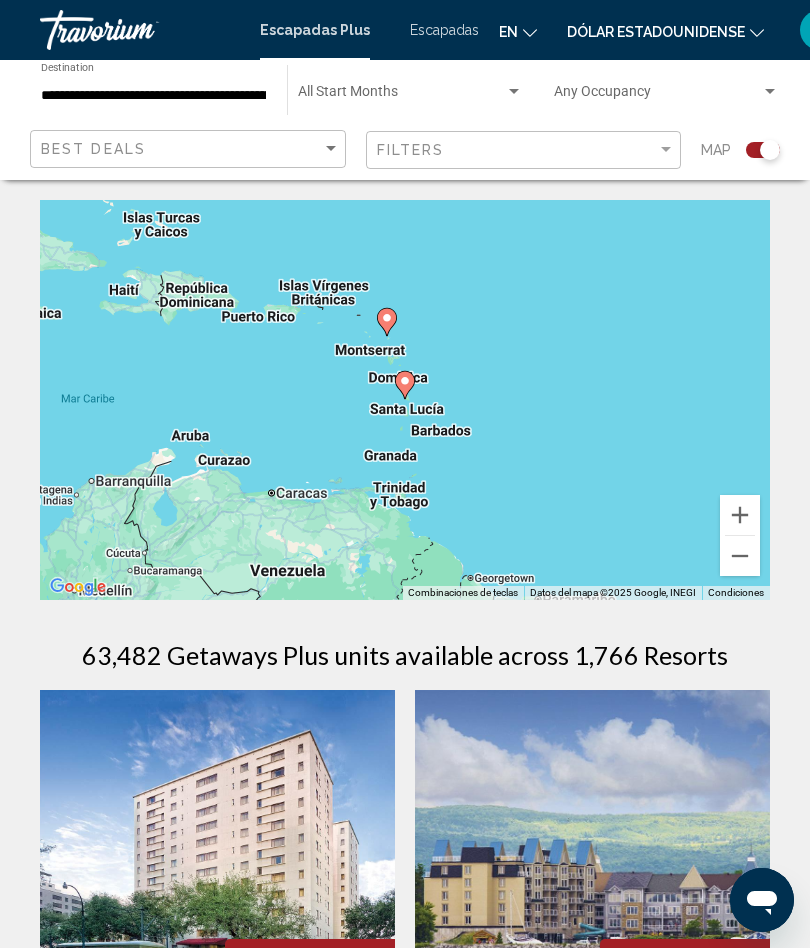 type on "**********" 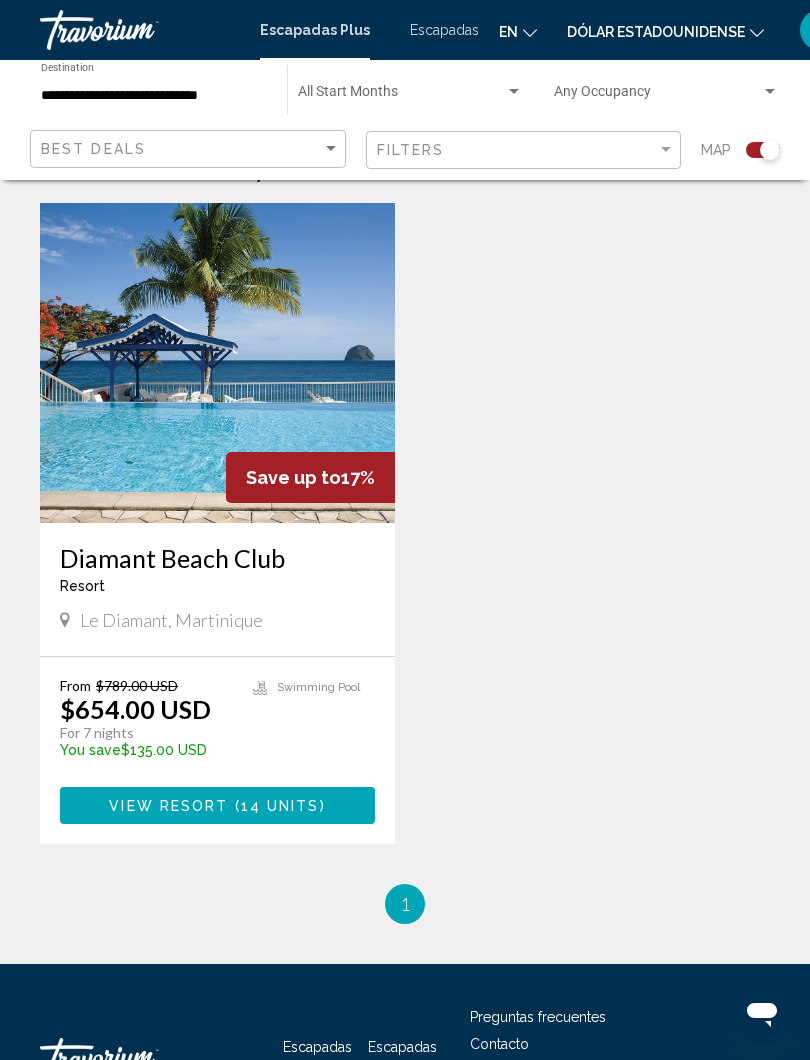 scroll, scrollTop: 493, scrollLeft: 0, axis: vertical 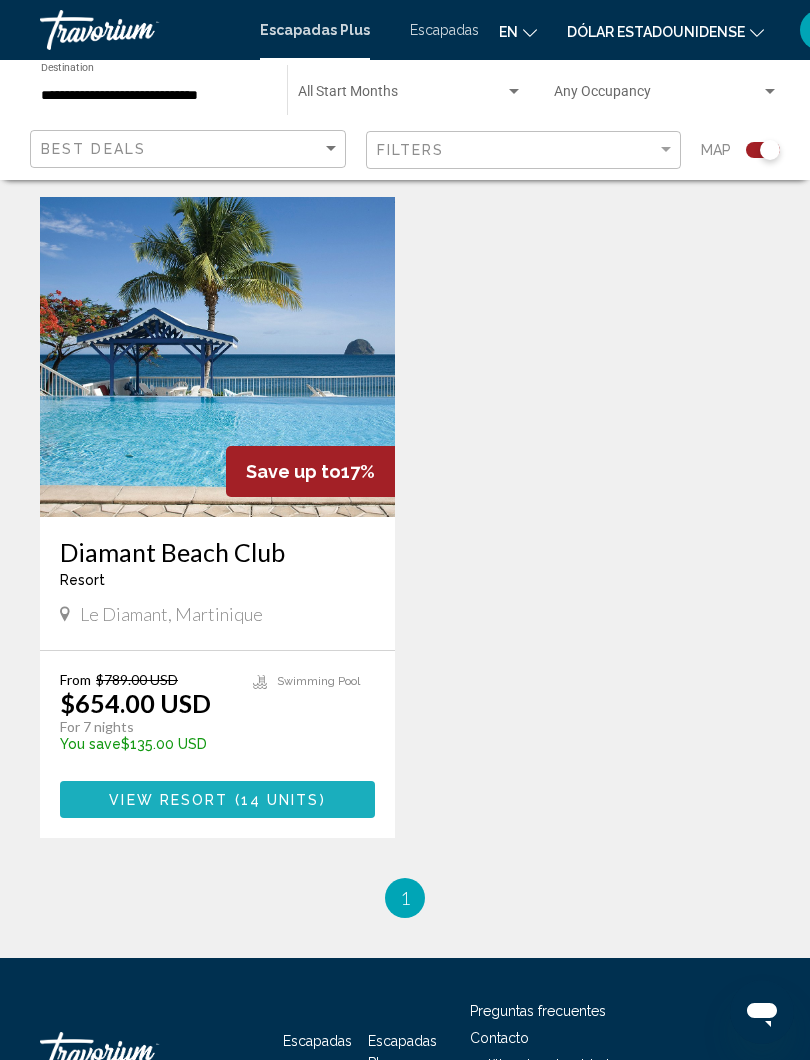 click on "View Resort    ( 14 units )" at bounding box center (217, 799) 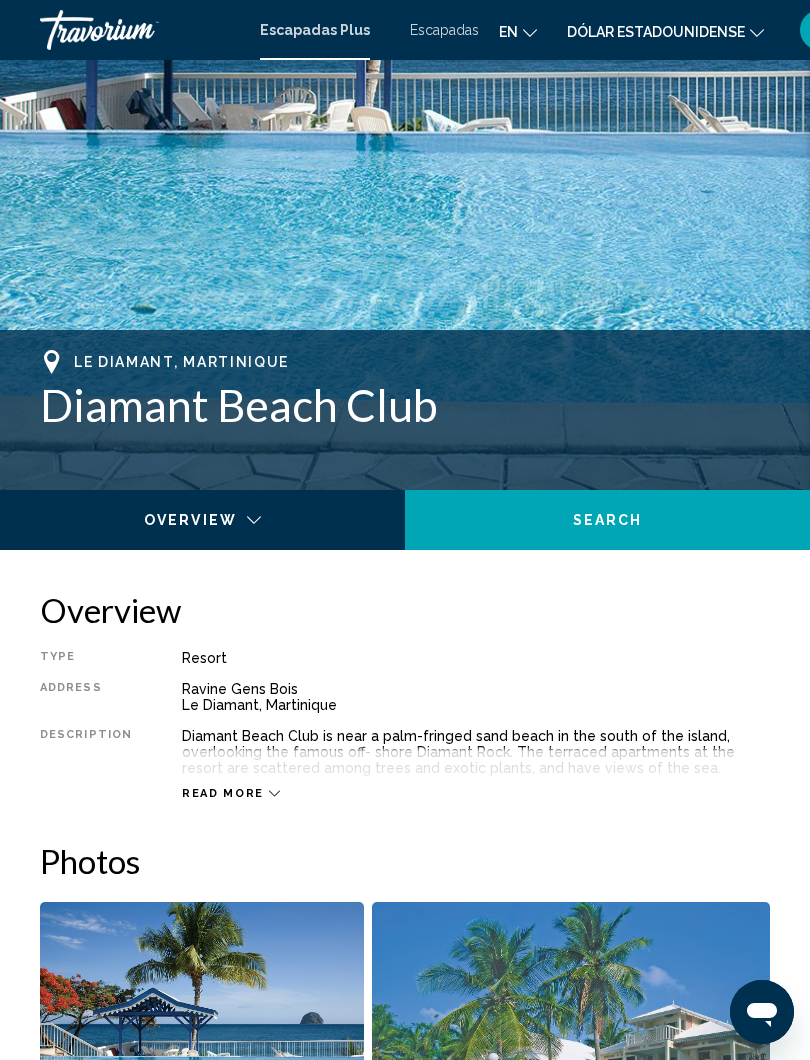 scroll, scrollTop: 522, scrollLeft: 0, axis: vertical 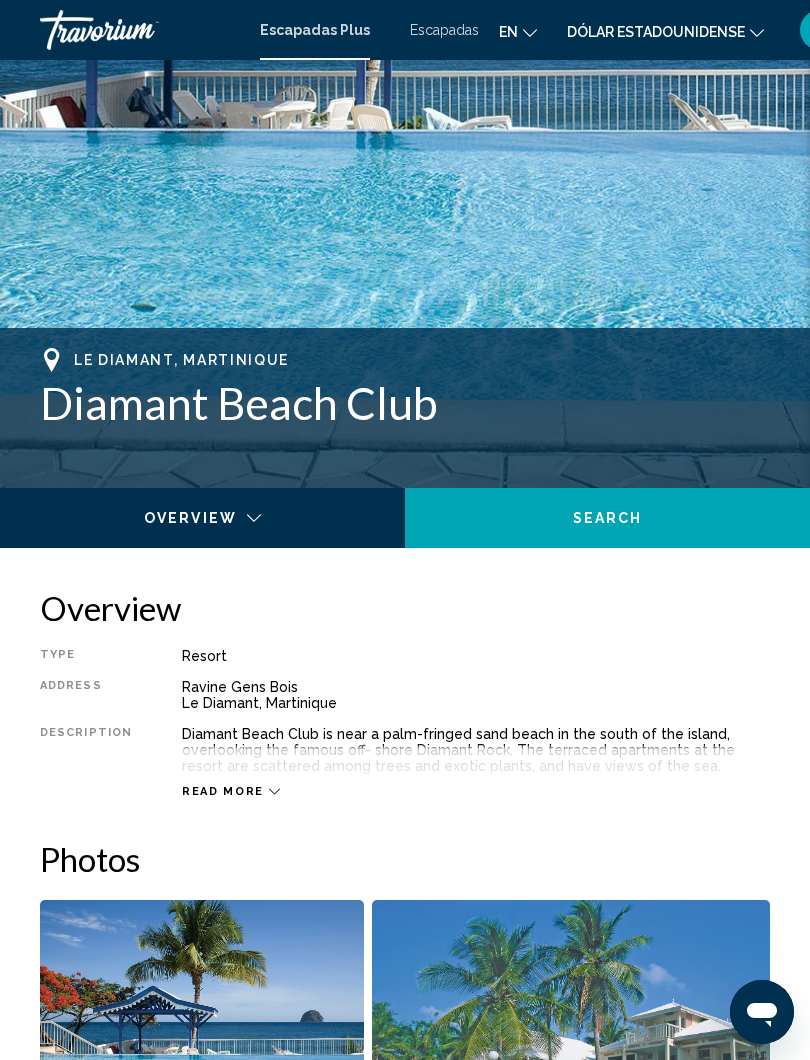 click on "Read more" at bounding box center [223, 791] 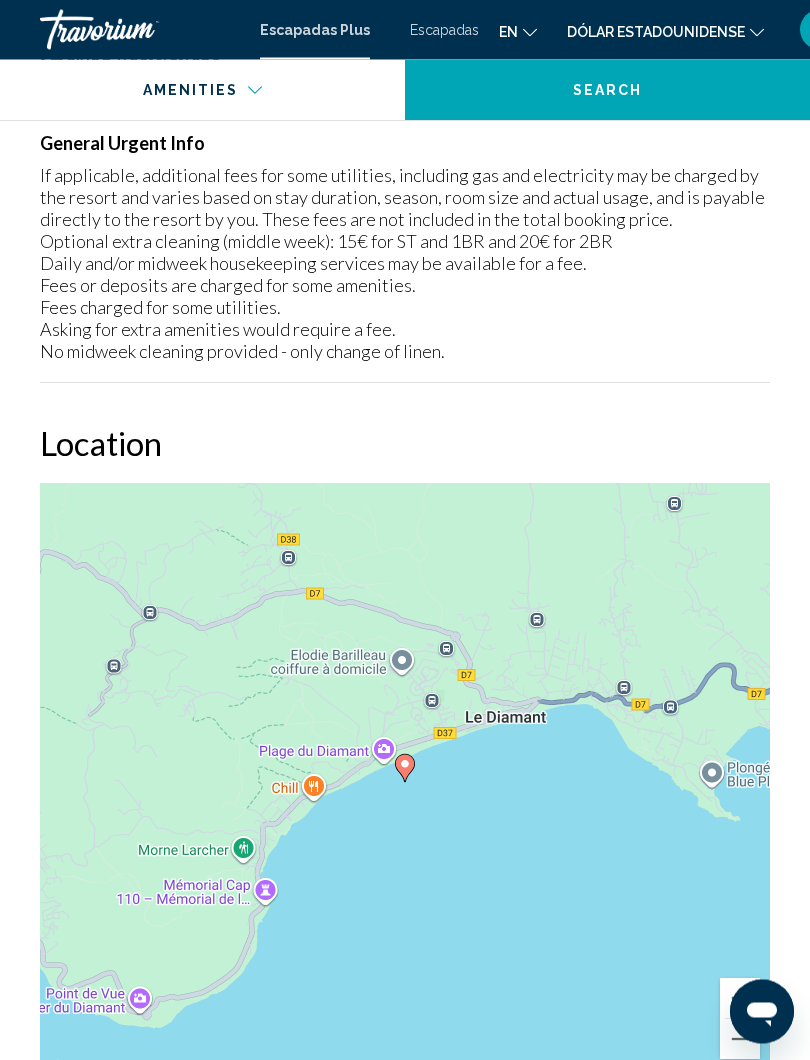 scroll, scrollTop: 2871, scrollLeft: 0, axis: vertical 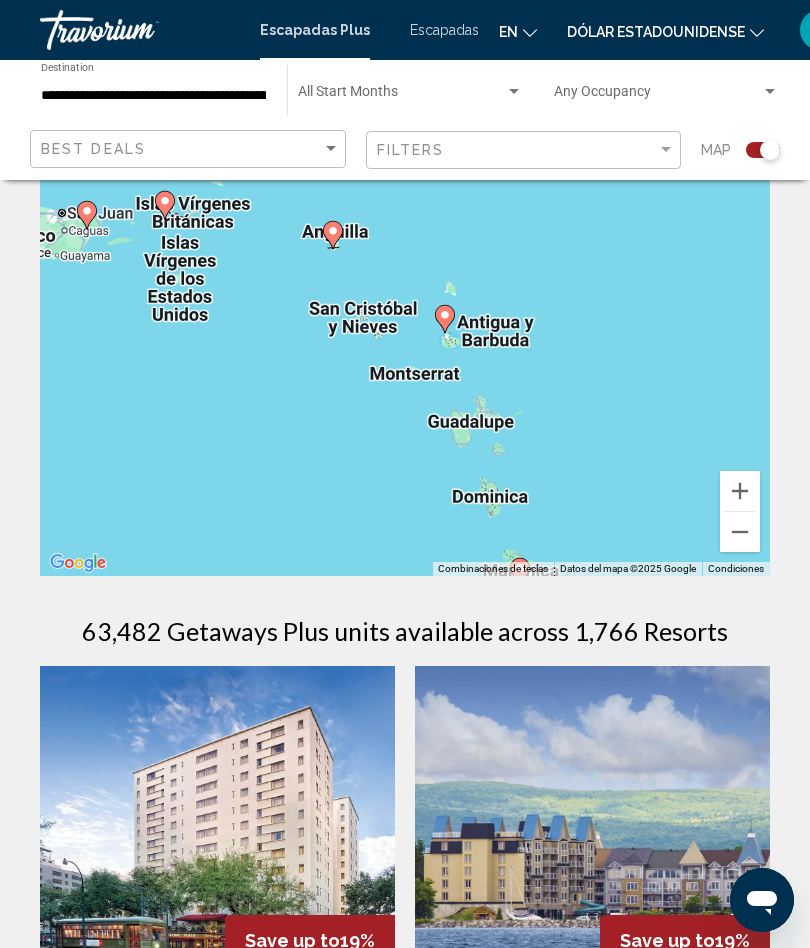 click at bounding box center [445, 319] 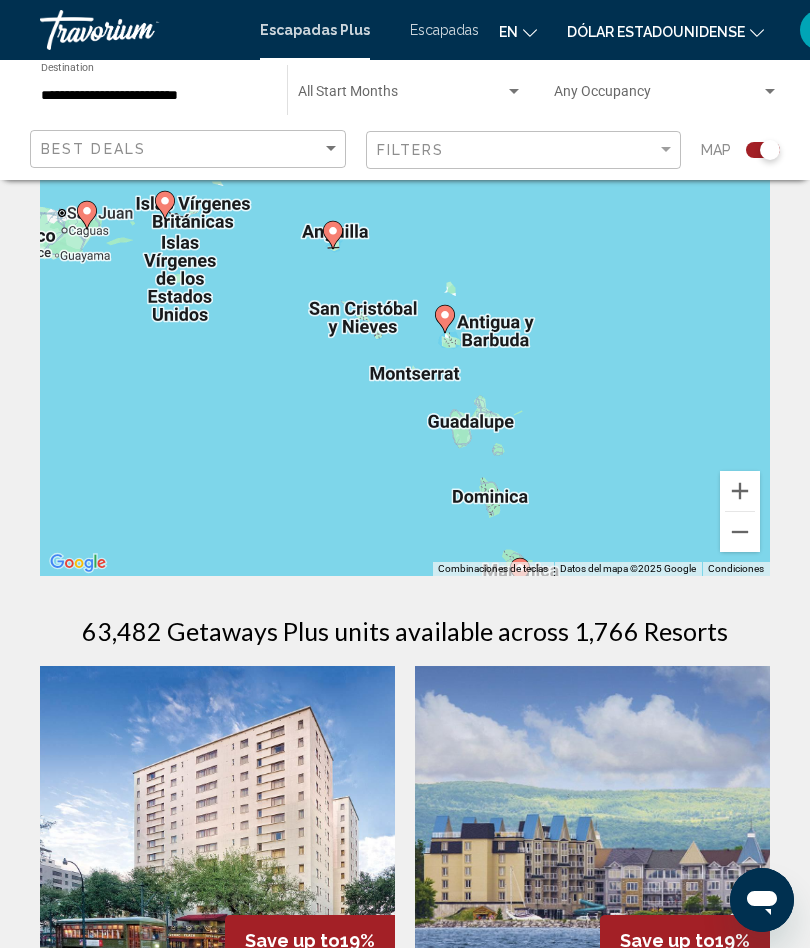 click at bounding box center (445, 319) 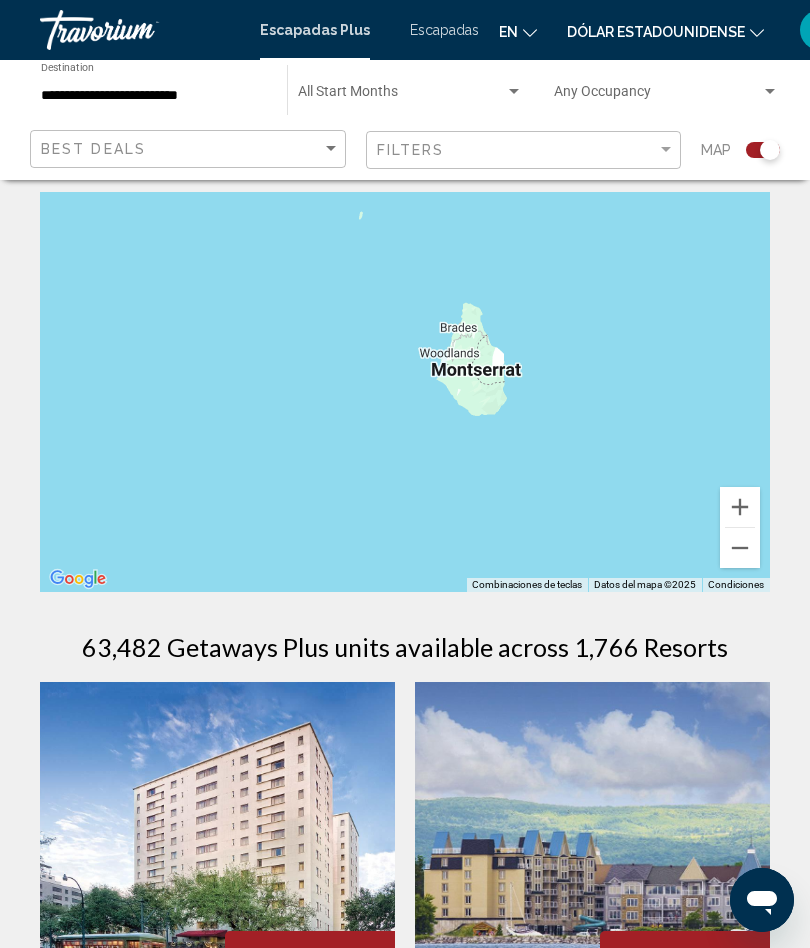 scroll, scrollTop: 0, scrollLeft: 0, axis: both 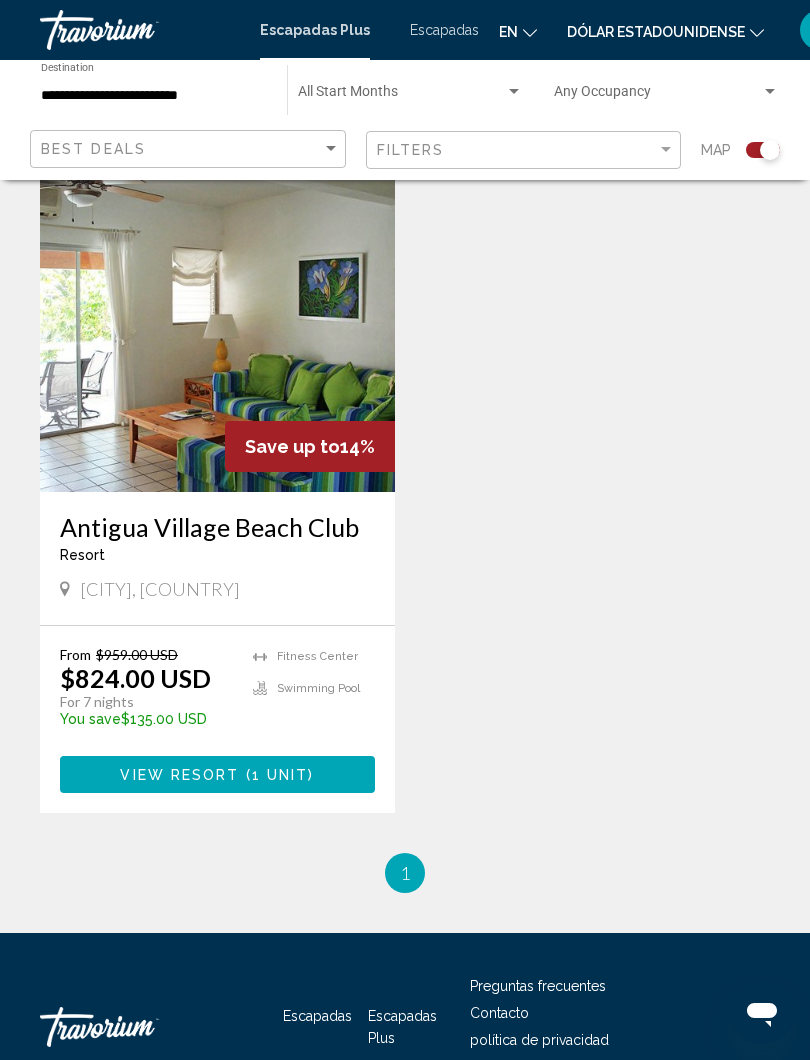 click on "View Resort" at bounding box center [179, 775] 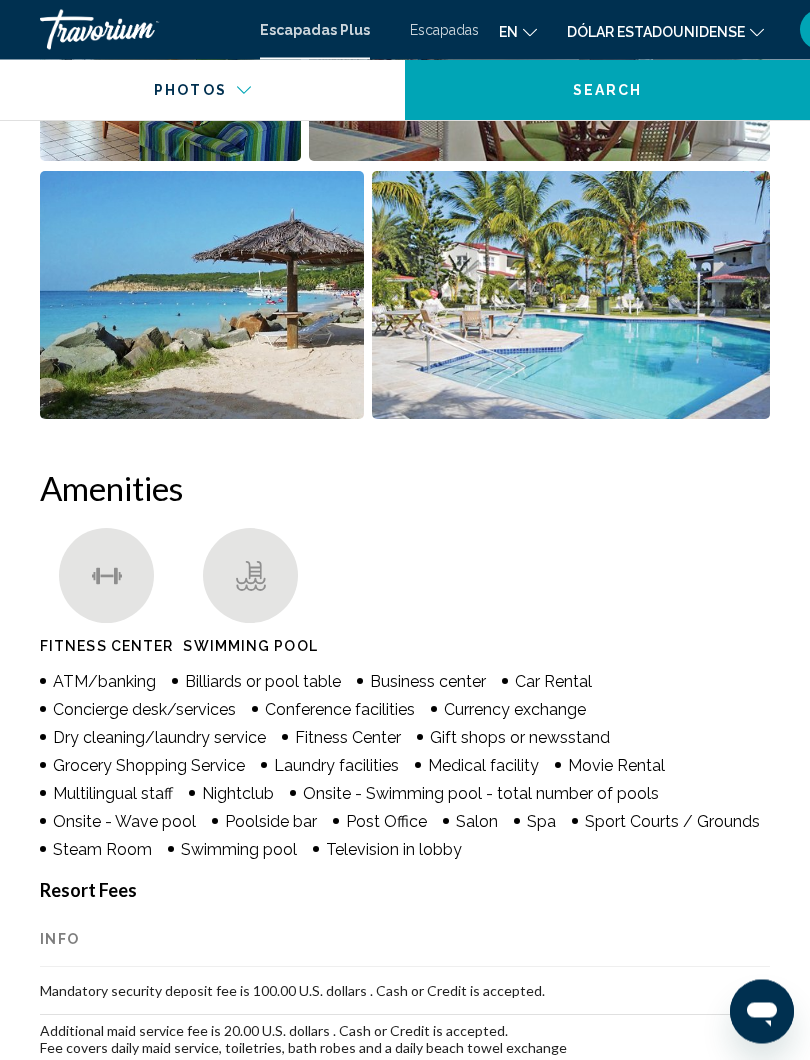 scroll, scrollTop: 1854, scrollLeft: 0, axis: vertical 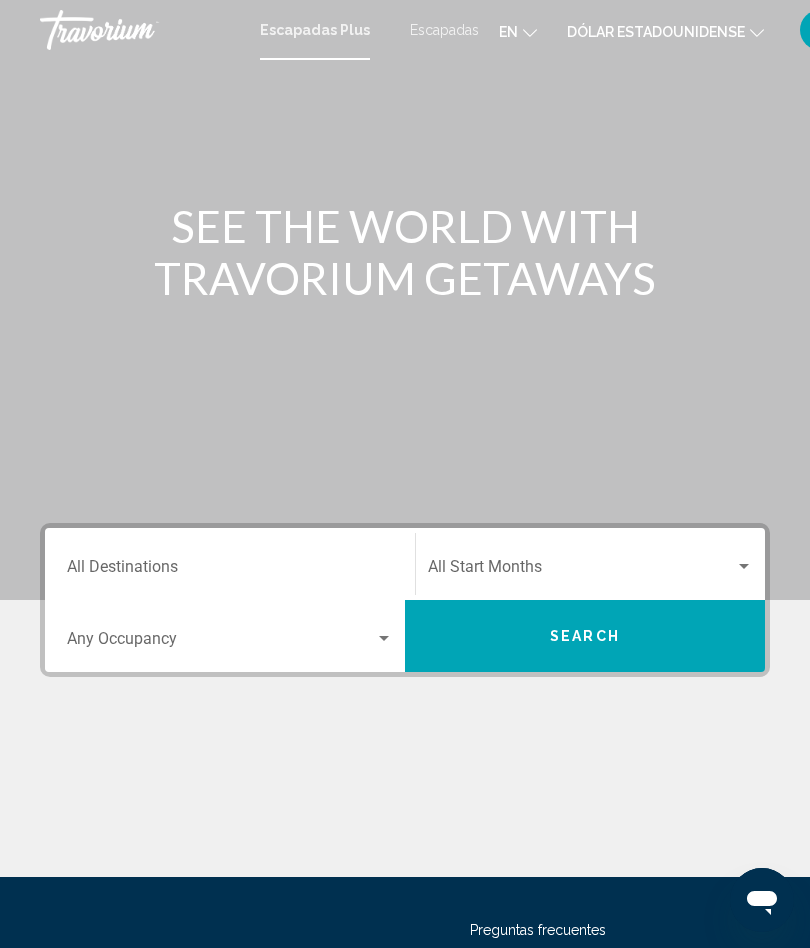 click on "Search" at bounding box center (585, 636) 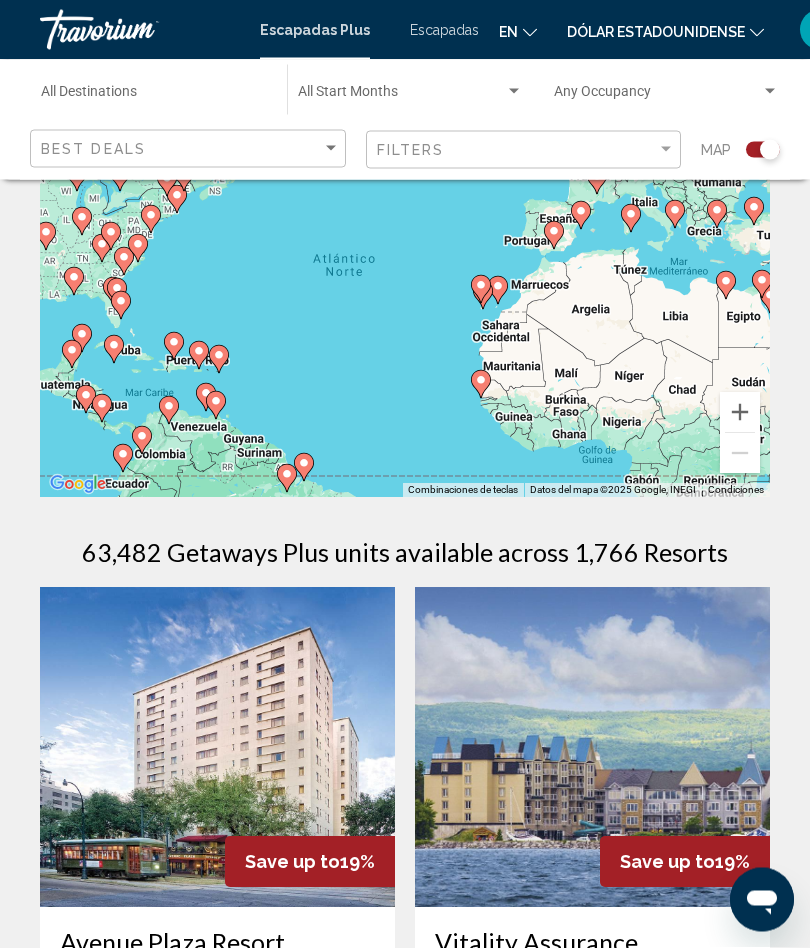 scroll, scrollTop: 0, scrollLeft: 0, axis: both 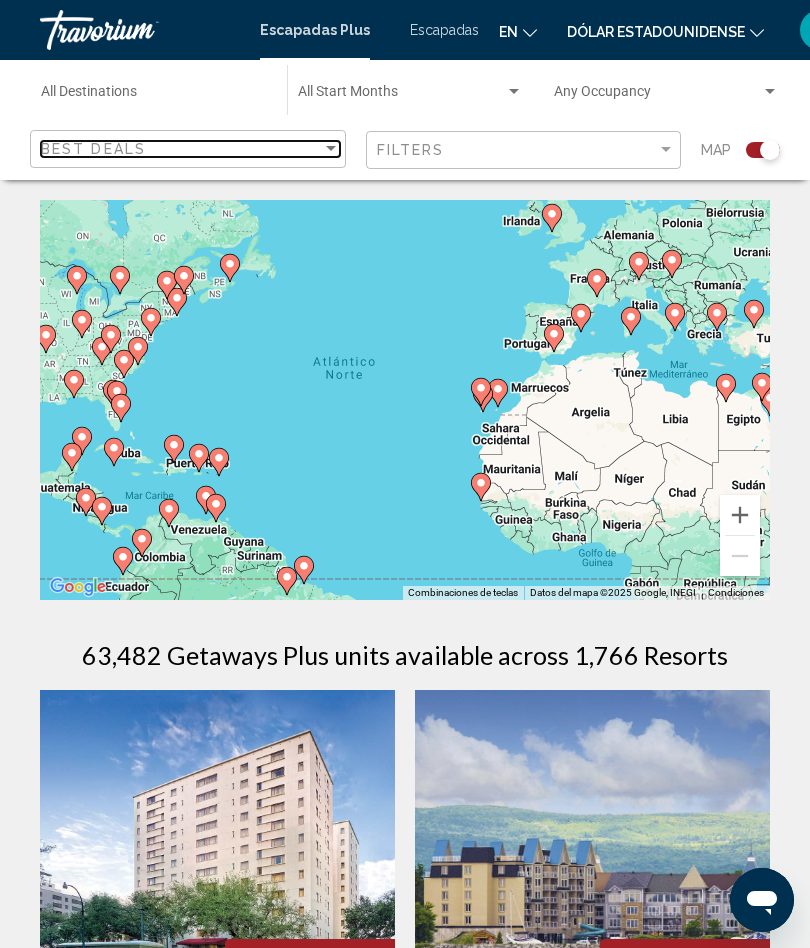 click at bounding box center [331, 149] 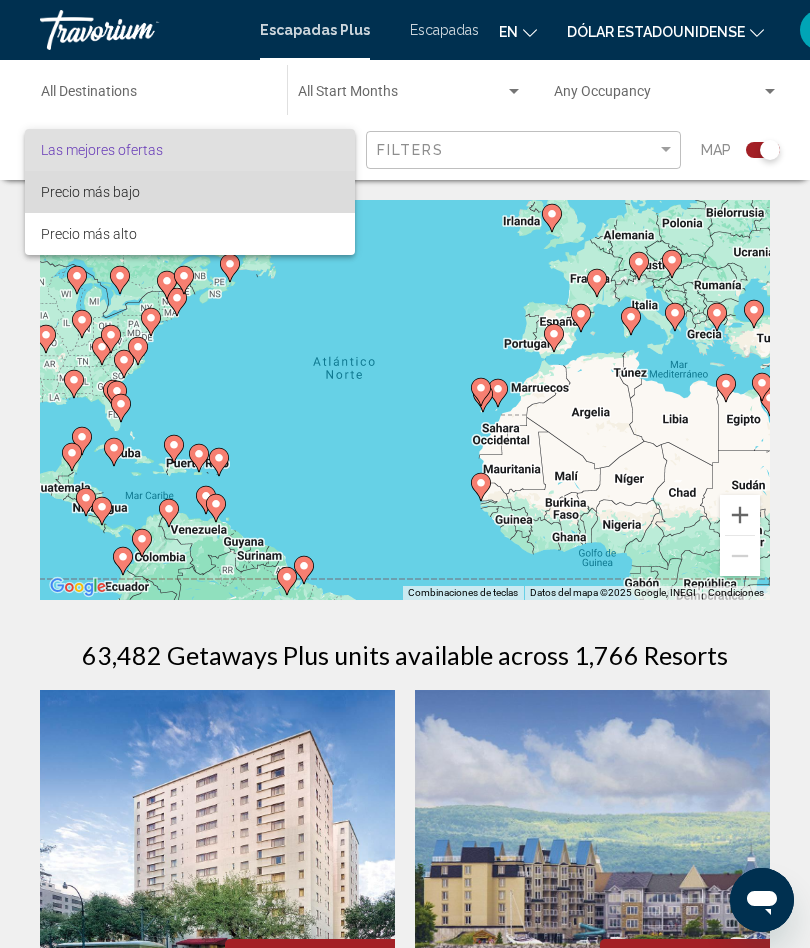 click on "Precio más bajo" at bounding box center (190, 192) 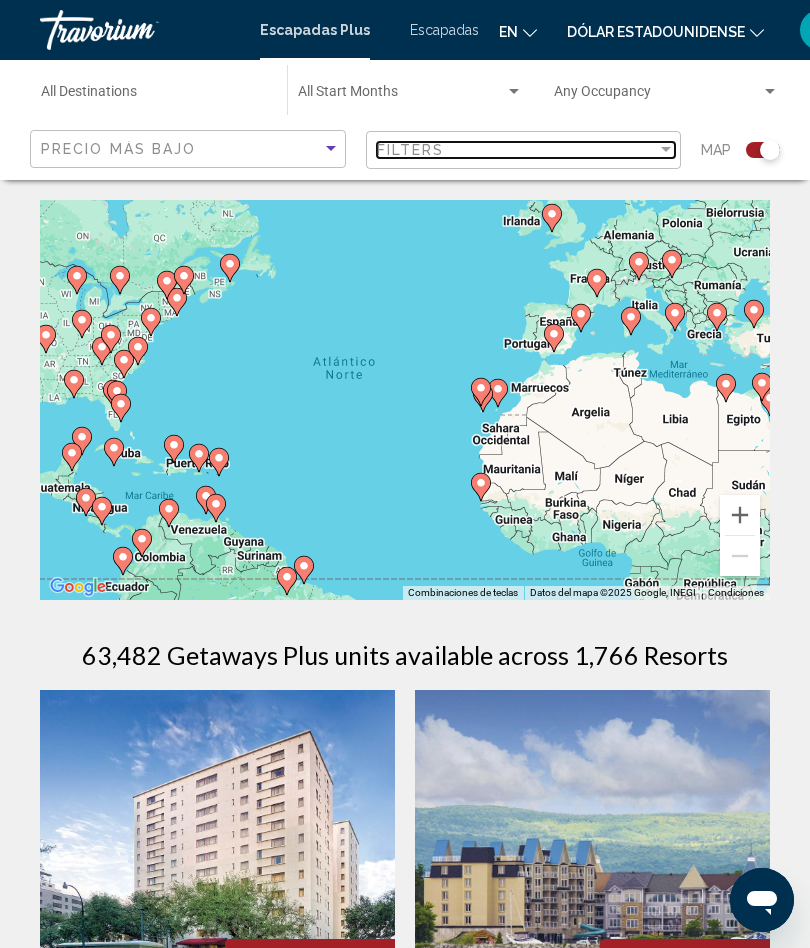 click at bounding box center [666, 150] 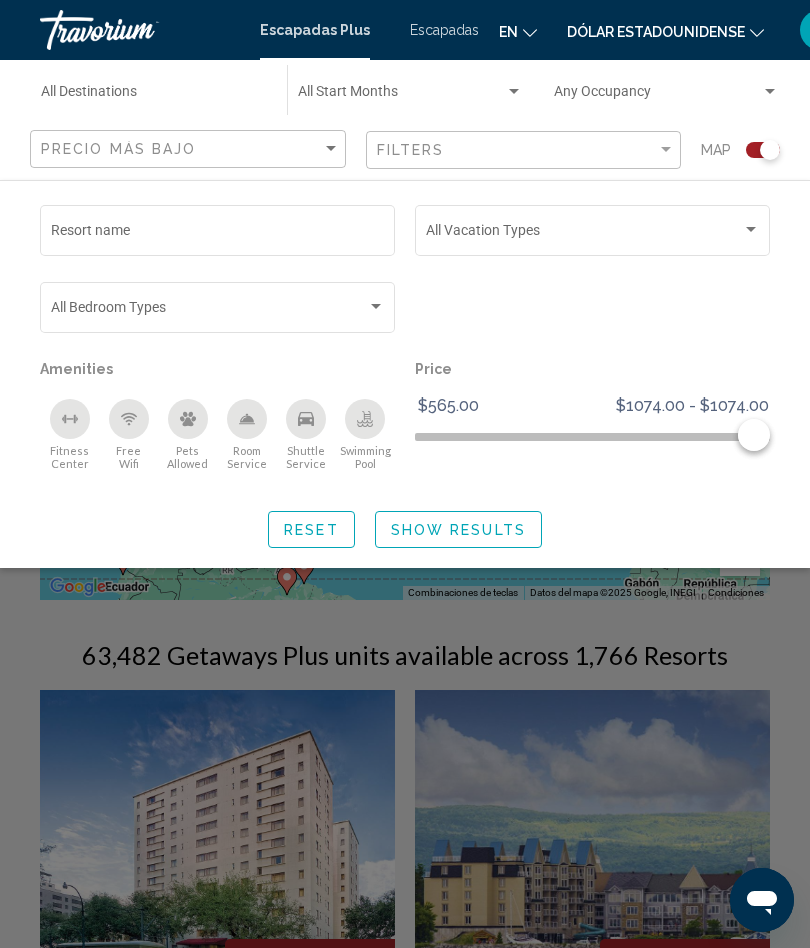 click on "Show Results" 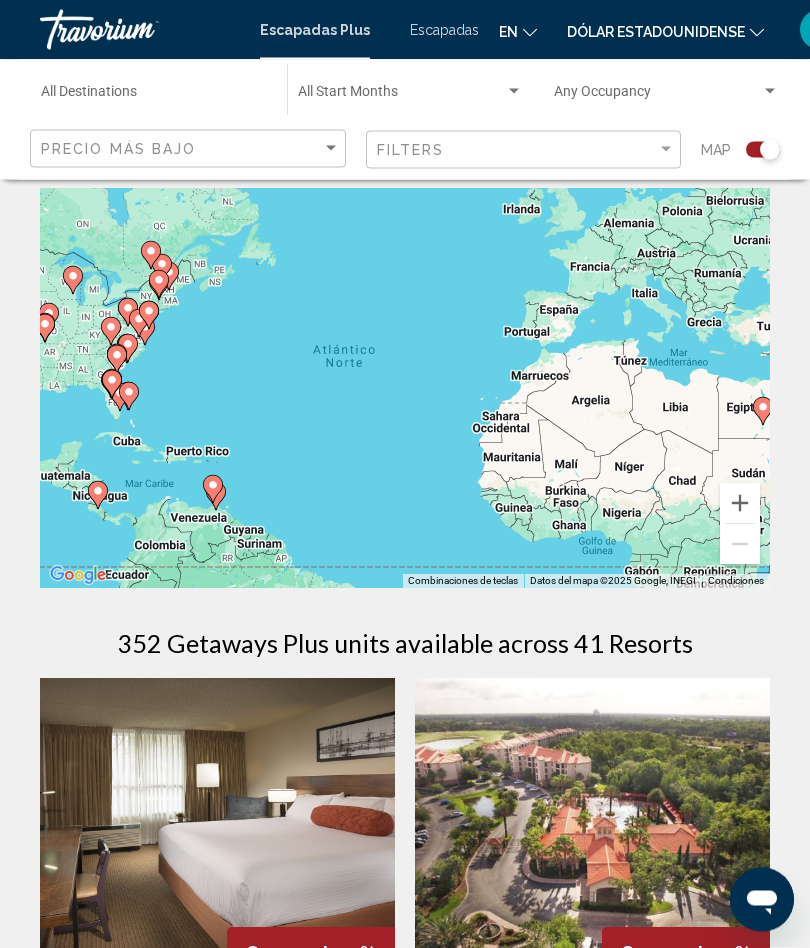 scroll, scrollTop: 0, scrollLeft: 0, axis: both 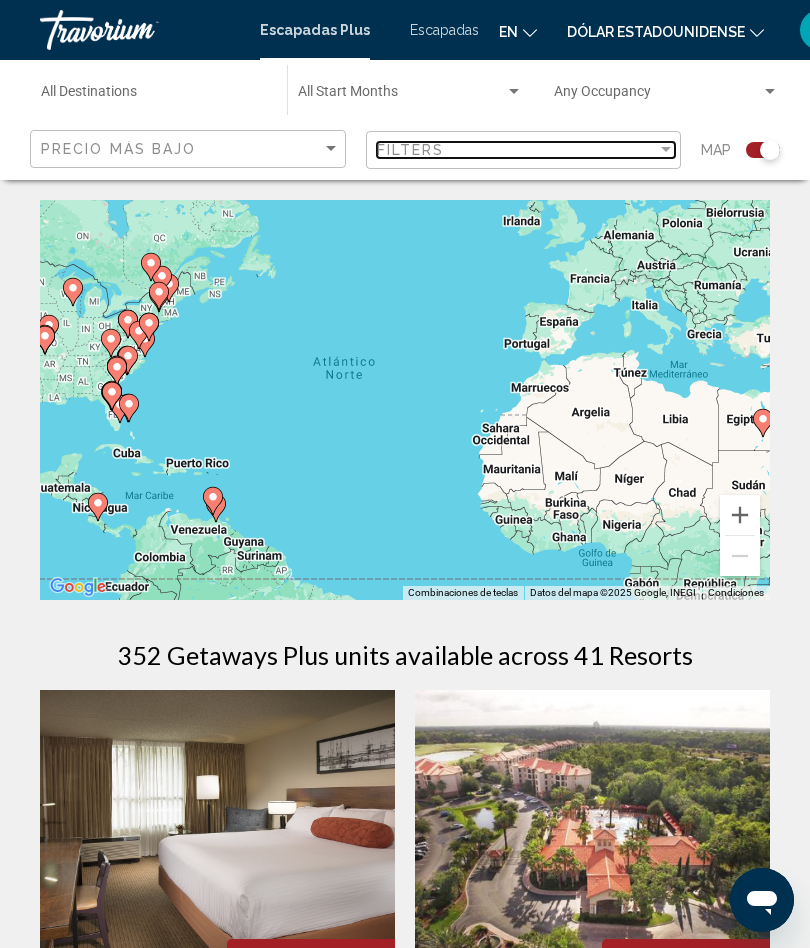 click at bounding box center (666, 150) 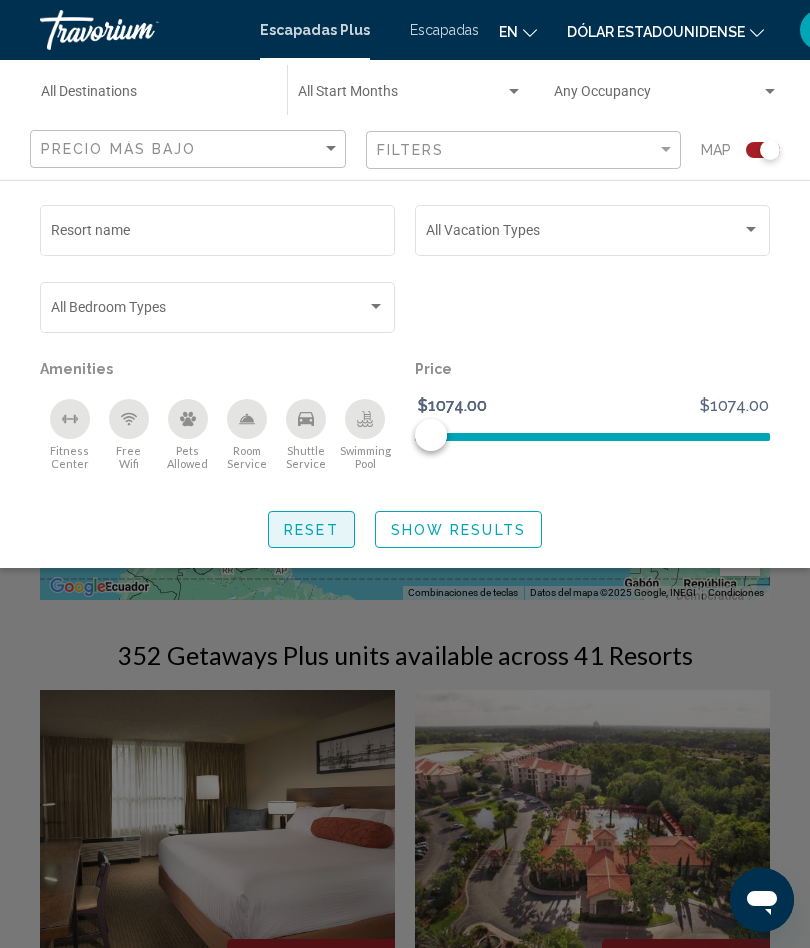 click on "Reset" 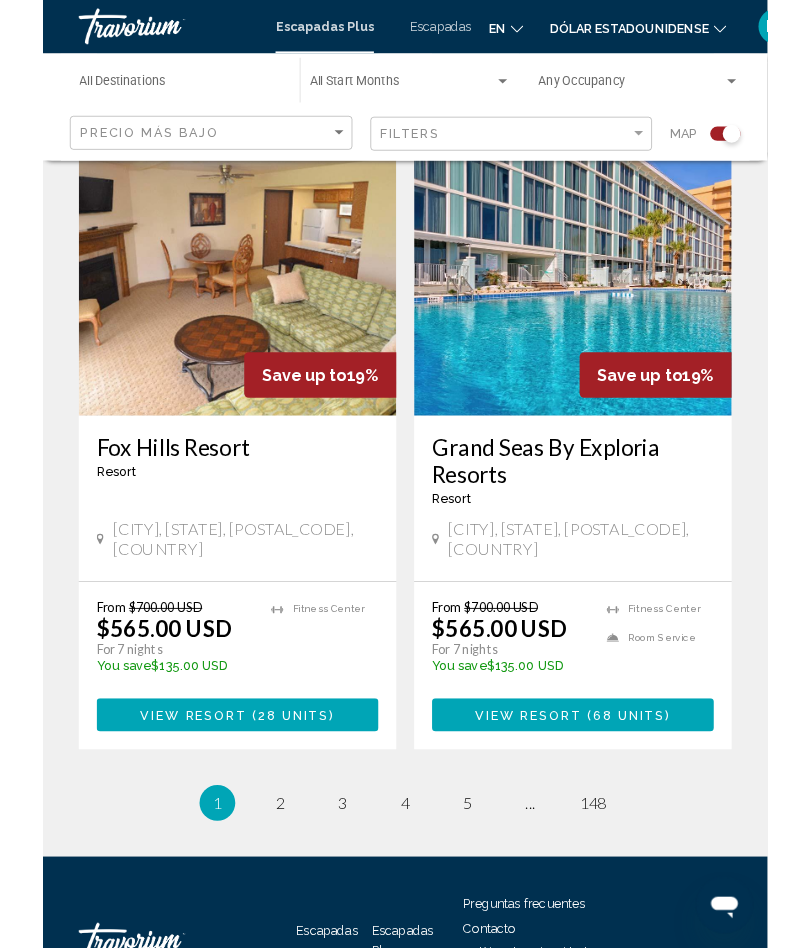 scroll, scrollTop: 4320, scrollLeft: 0, axis: vertical 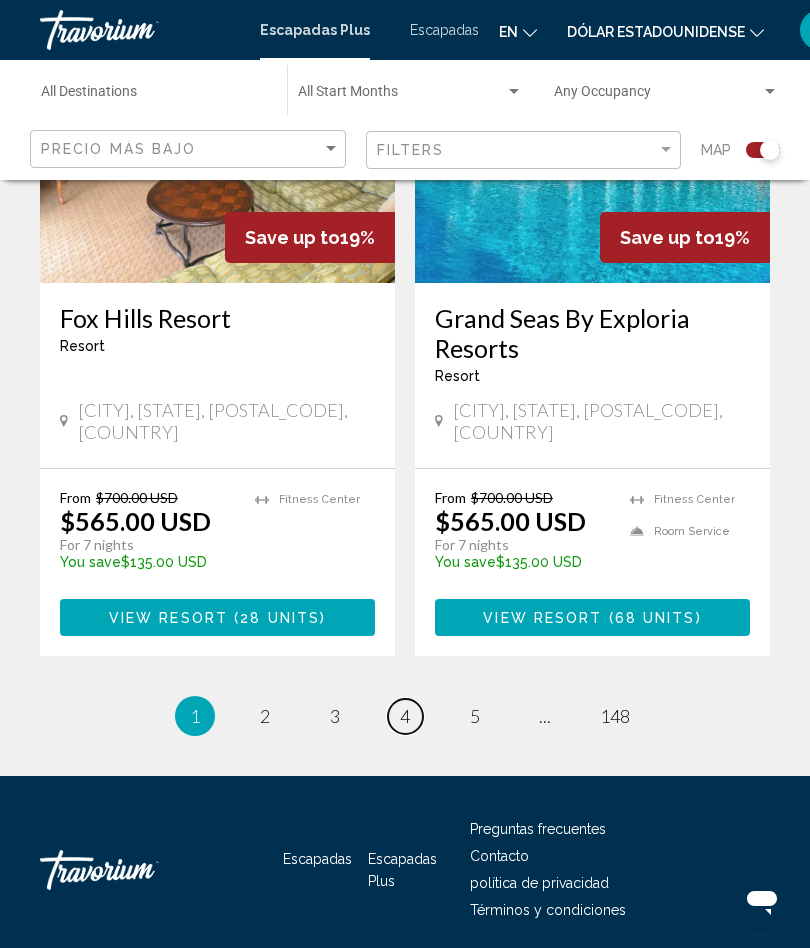 click on "4" at bounding box center [405, 716] 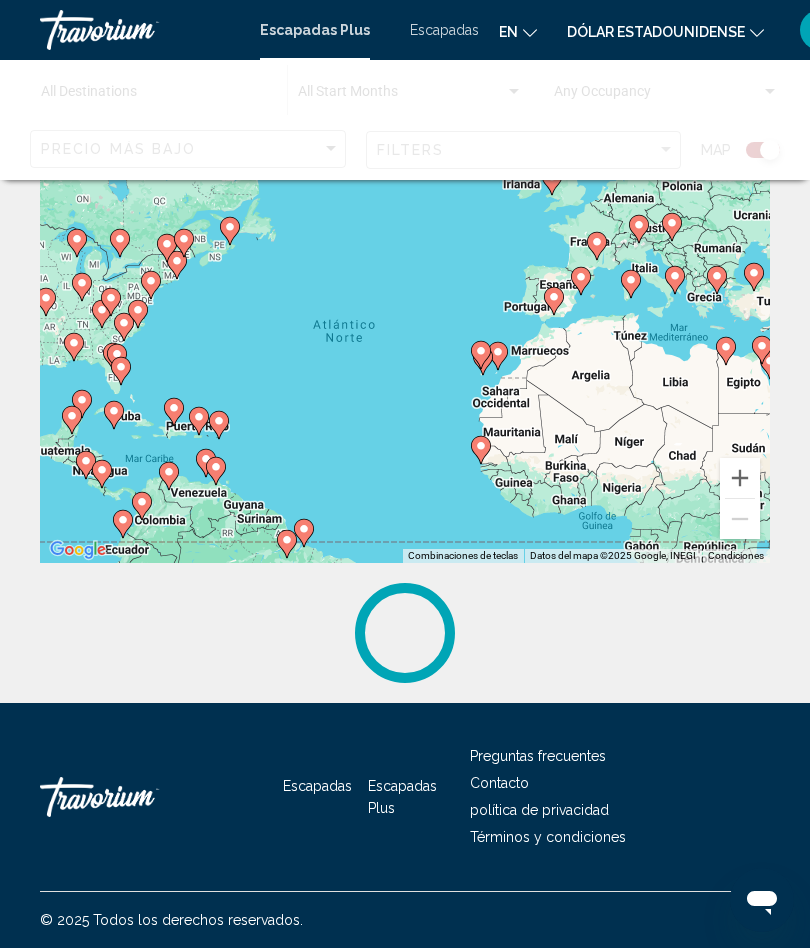 scroll, scrollTop: 0, scrollLeft: 0, axis: both 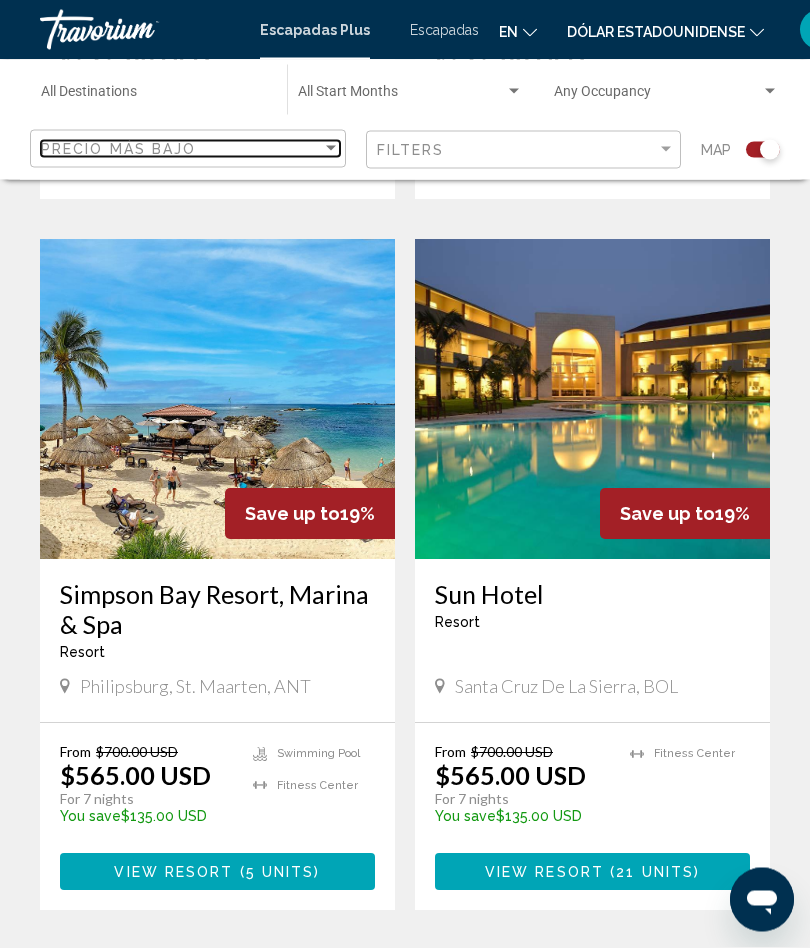 click at bounding box center (331, 149) 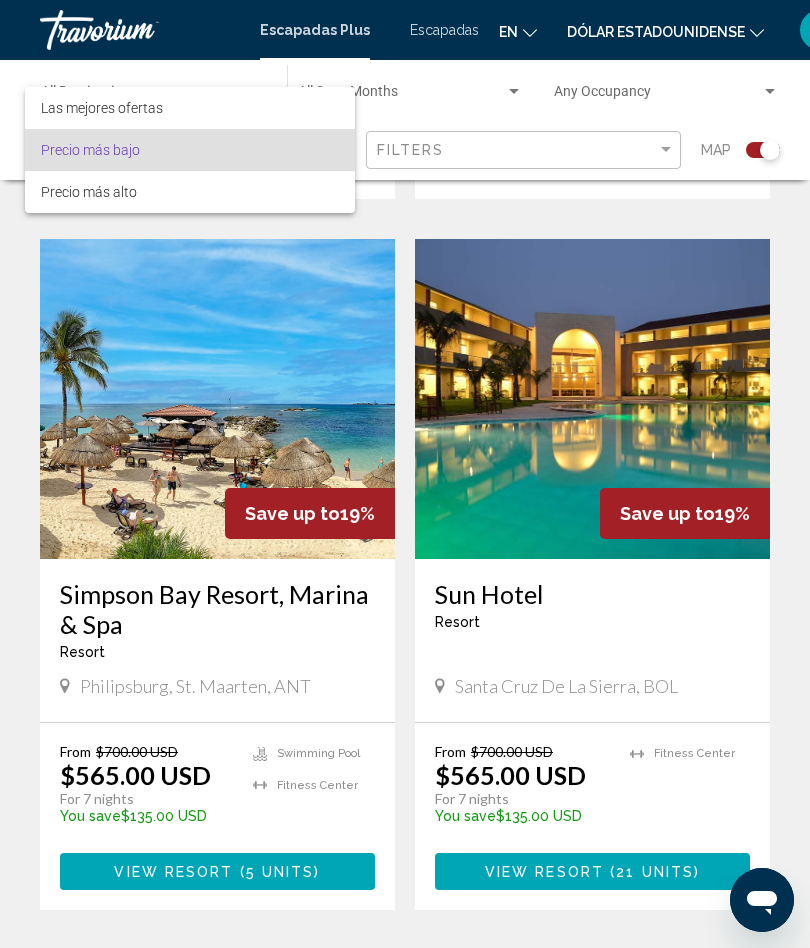 click at bounding box center [405, 474] 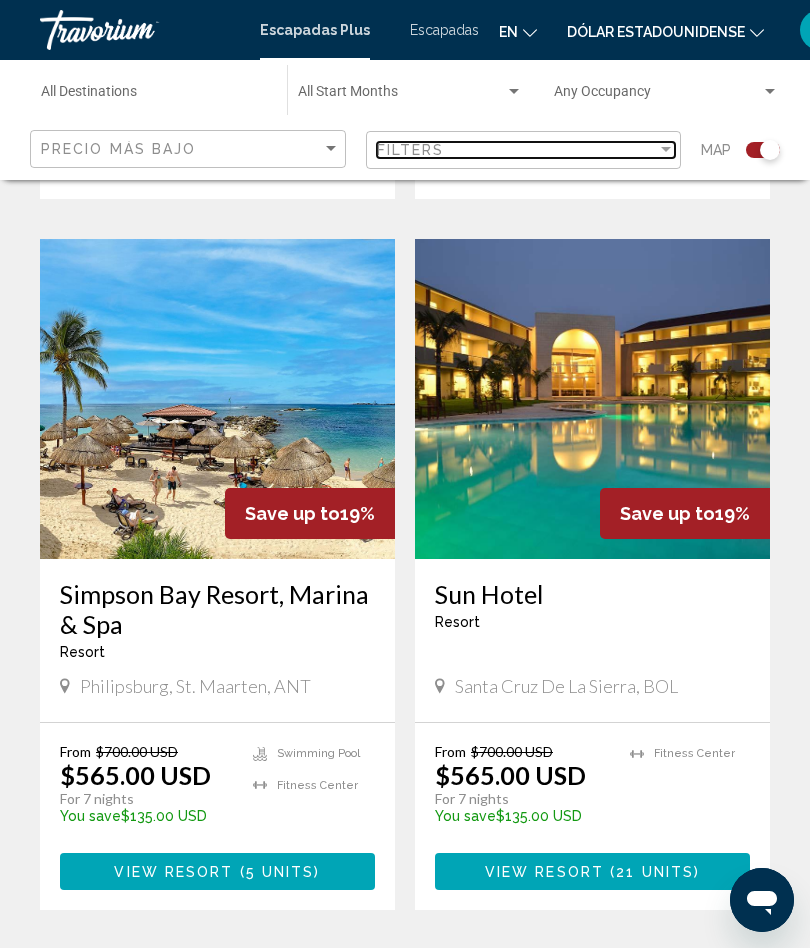 click at bounding box center [666, 150] 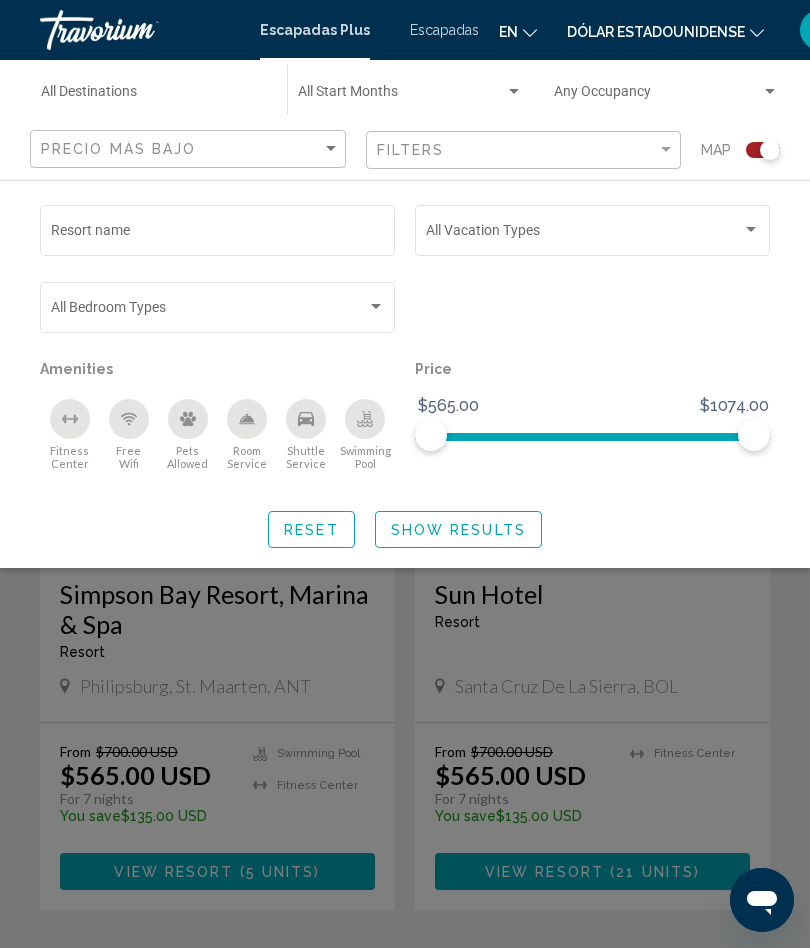 click at bounding box center [751, 230] 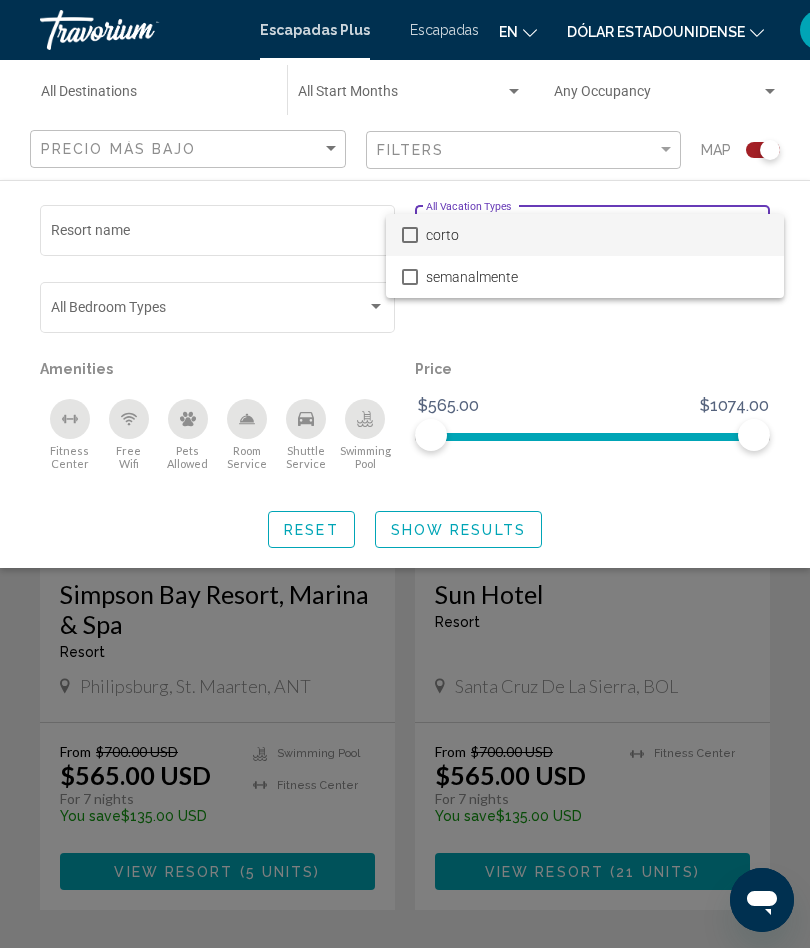 click at bounding box center [405, 474] 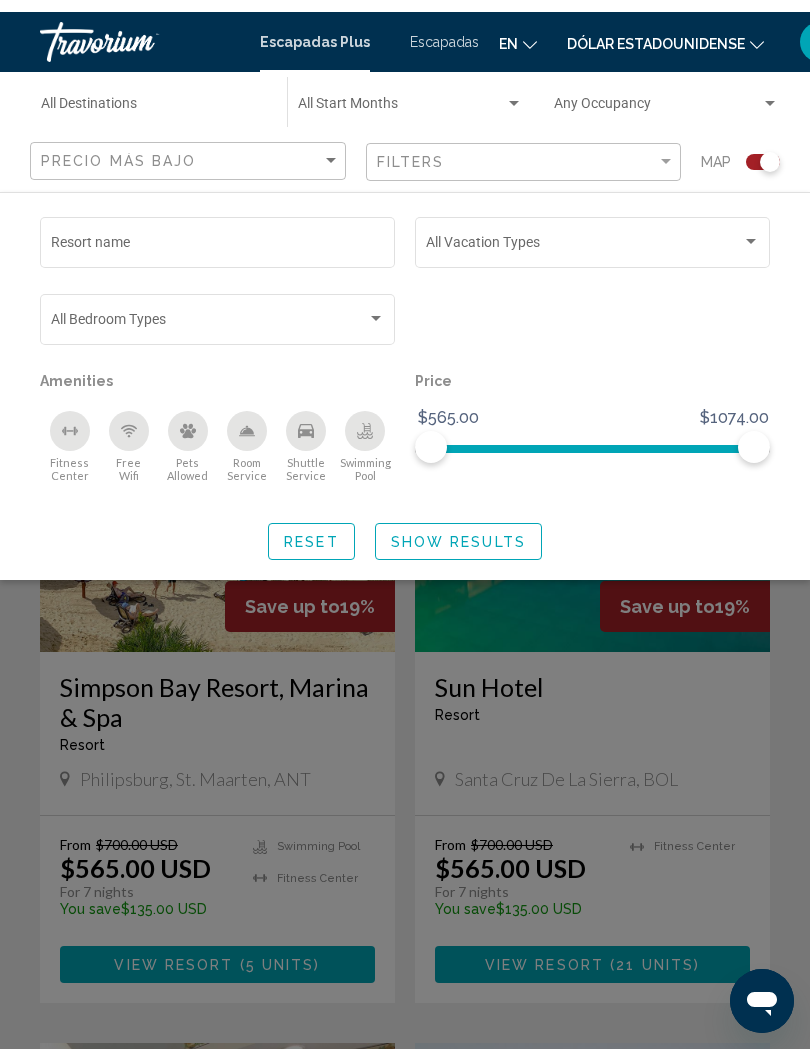 scroll, scrollTop: 1766, scrollLeft: 0, axis: vertical 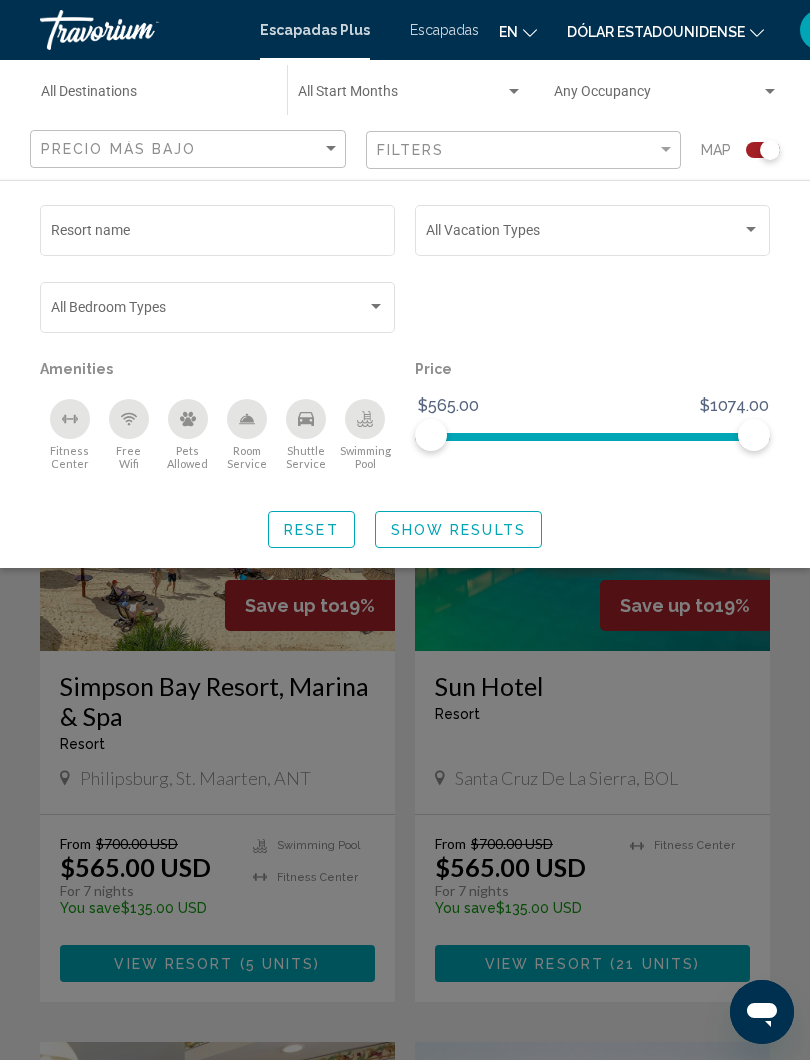 click on "Occupancy Any Occupancy" 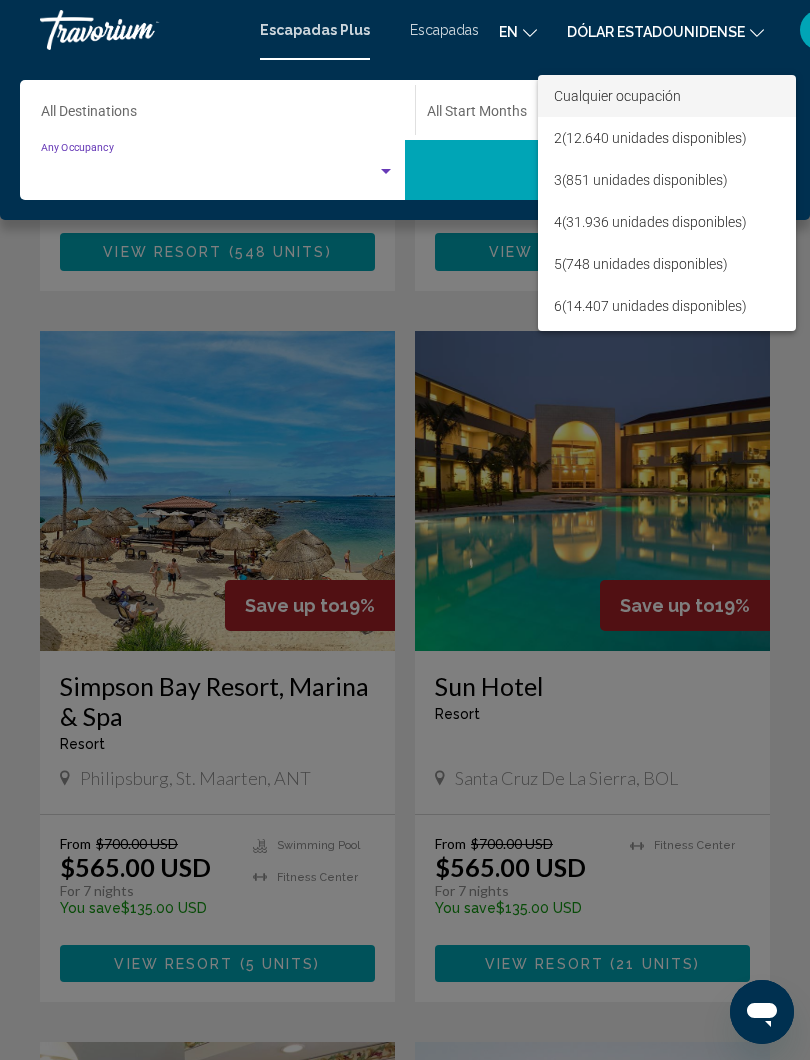 click at bounding box center (405, 530) 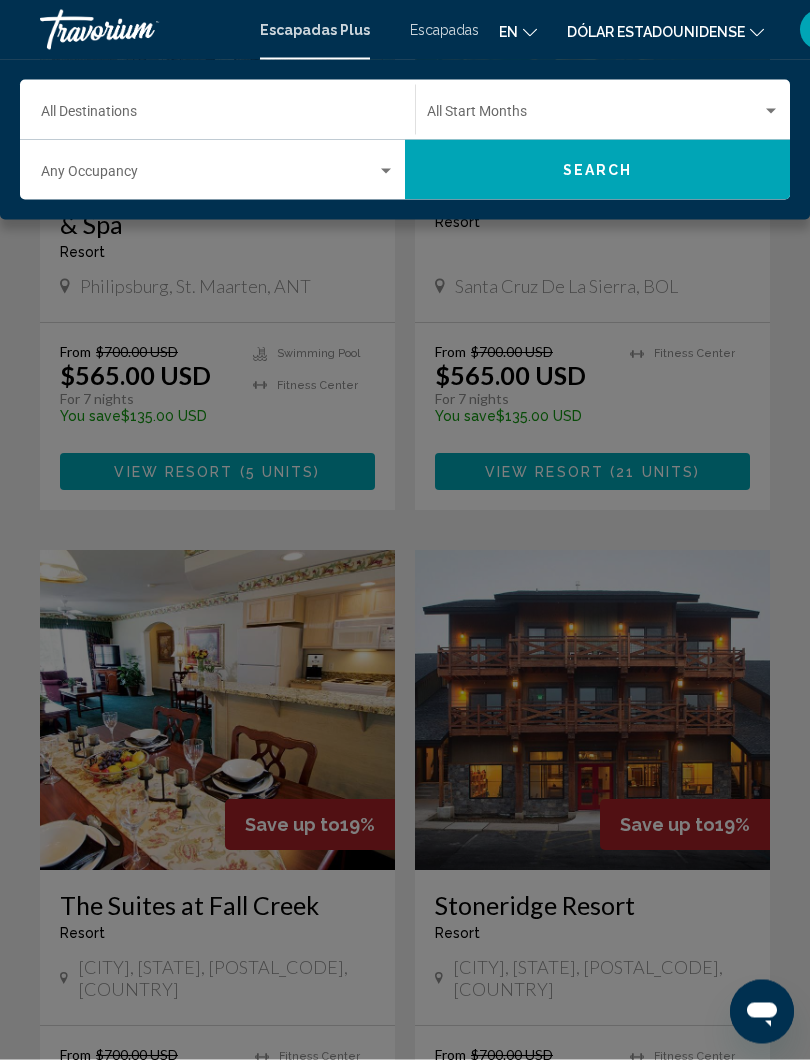 click 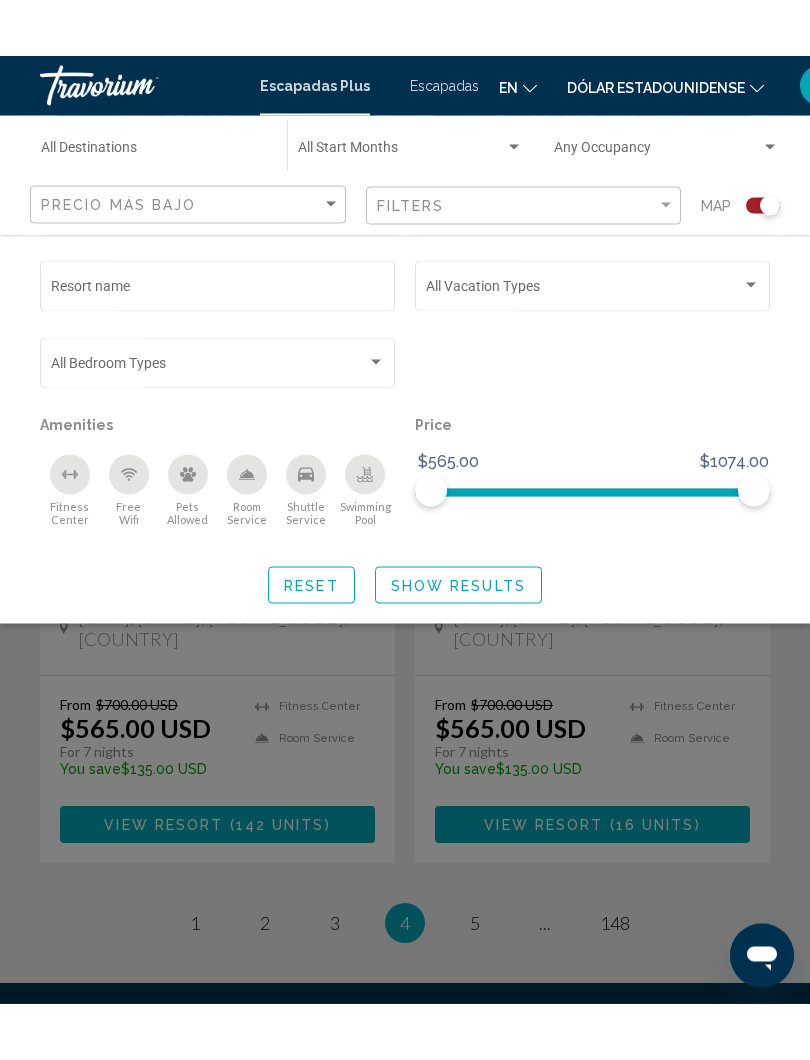 scroll, scrollTop: 4071, scrollLeft: 0, axis: vertical 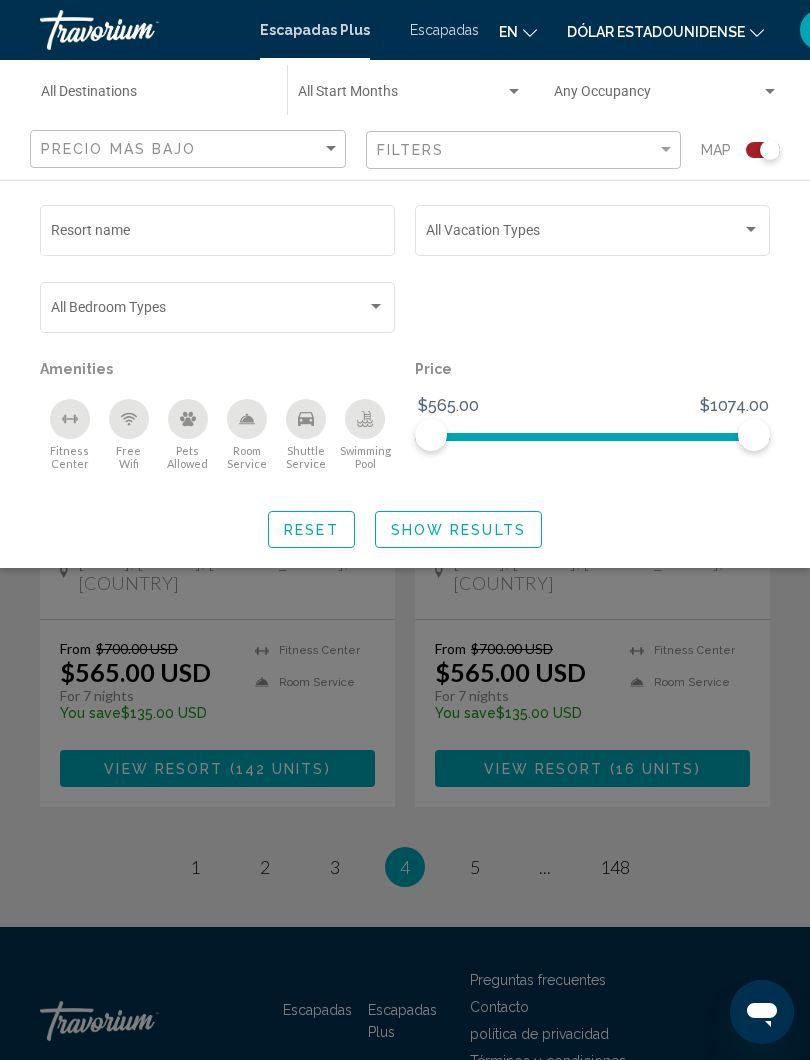 click 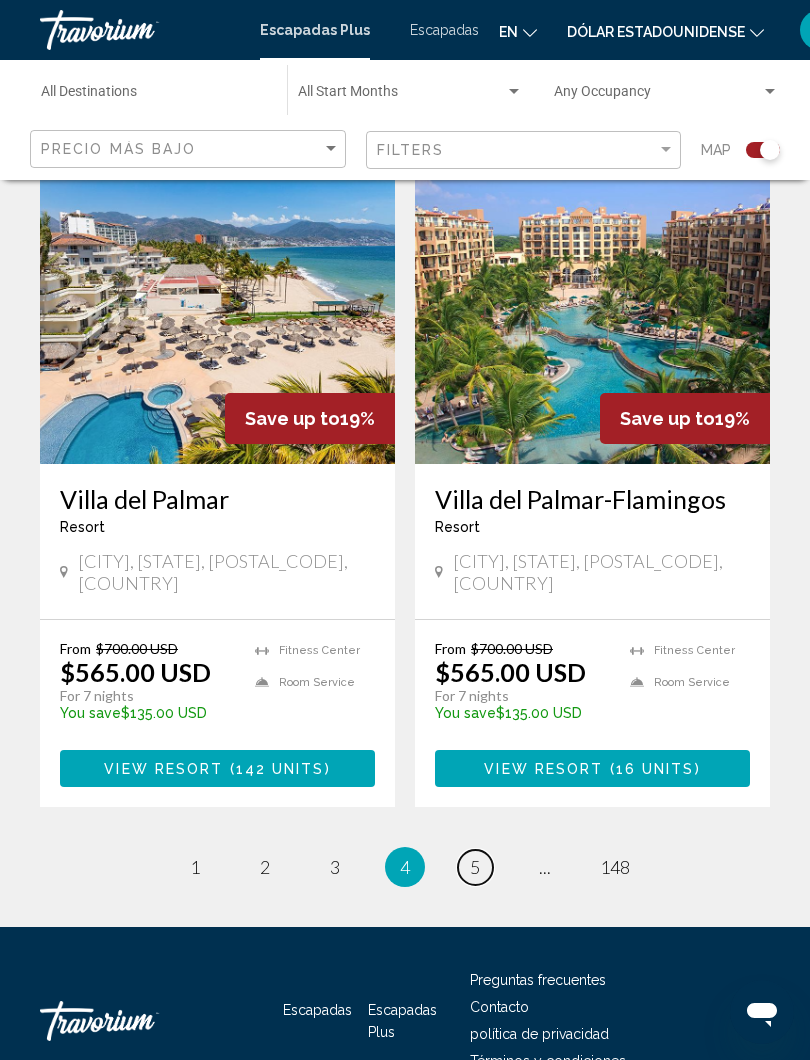 click on "5" at bounding box center [475, 867] 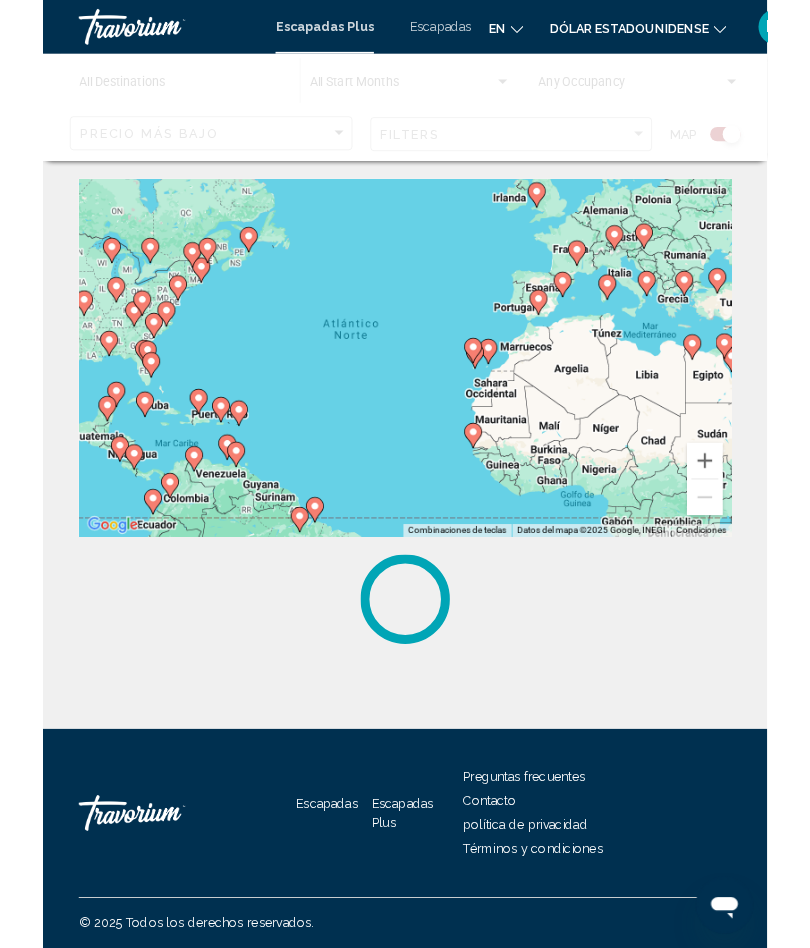 scroll, scrollTop: 0, scrollLeft: 0, axis: both 